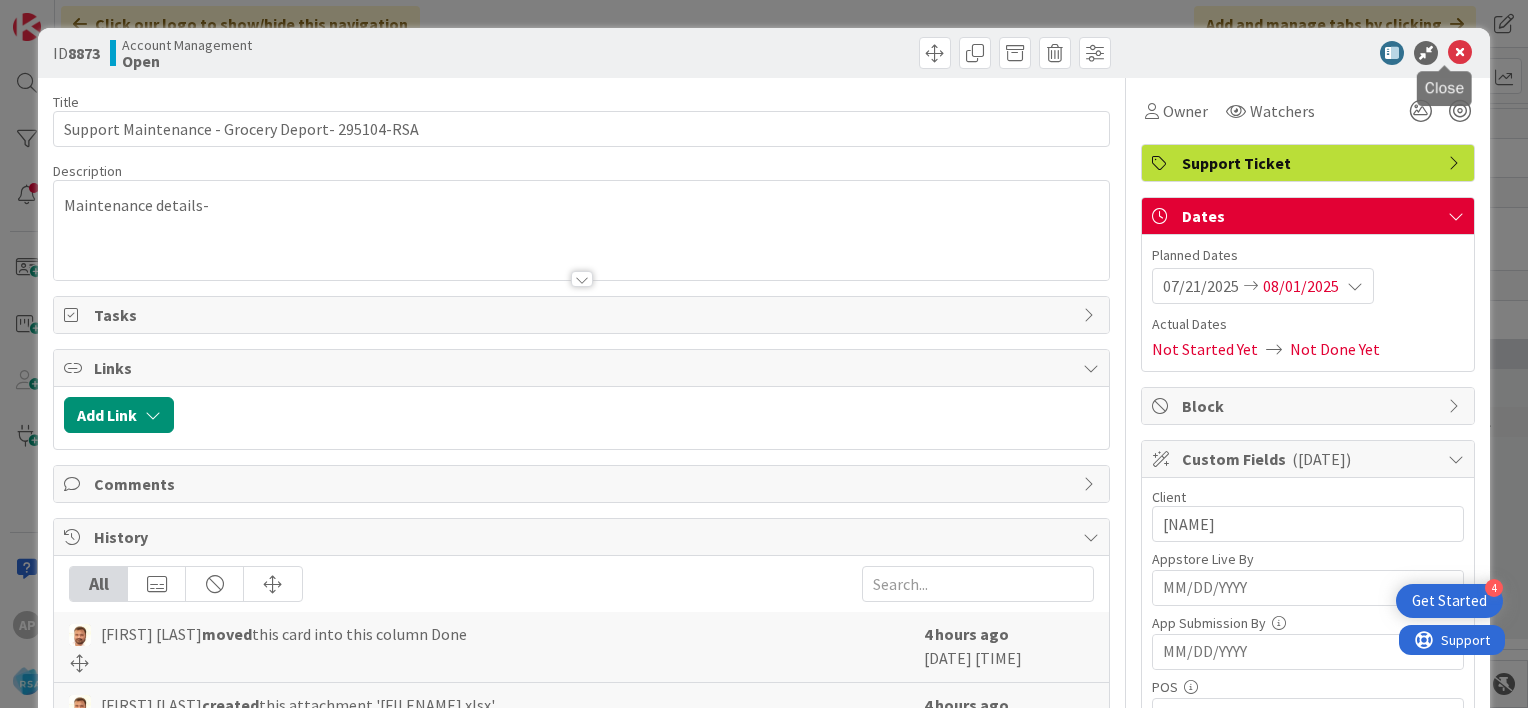 scroll, scrollTop: 0, scrollLeft: 0, axis: both 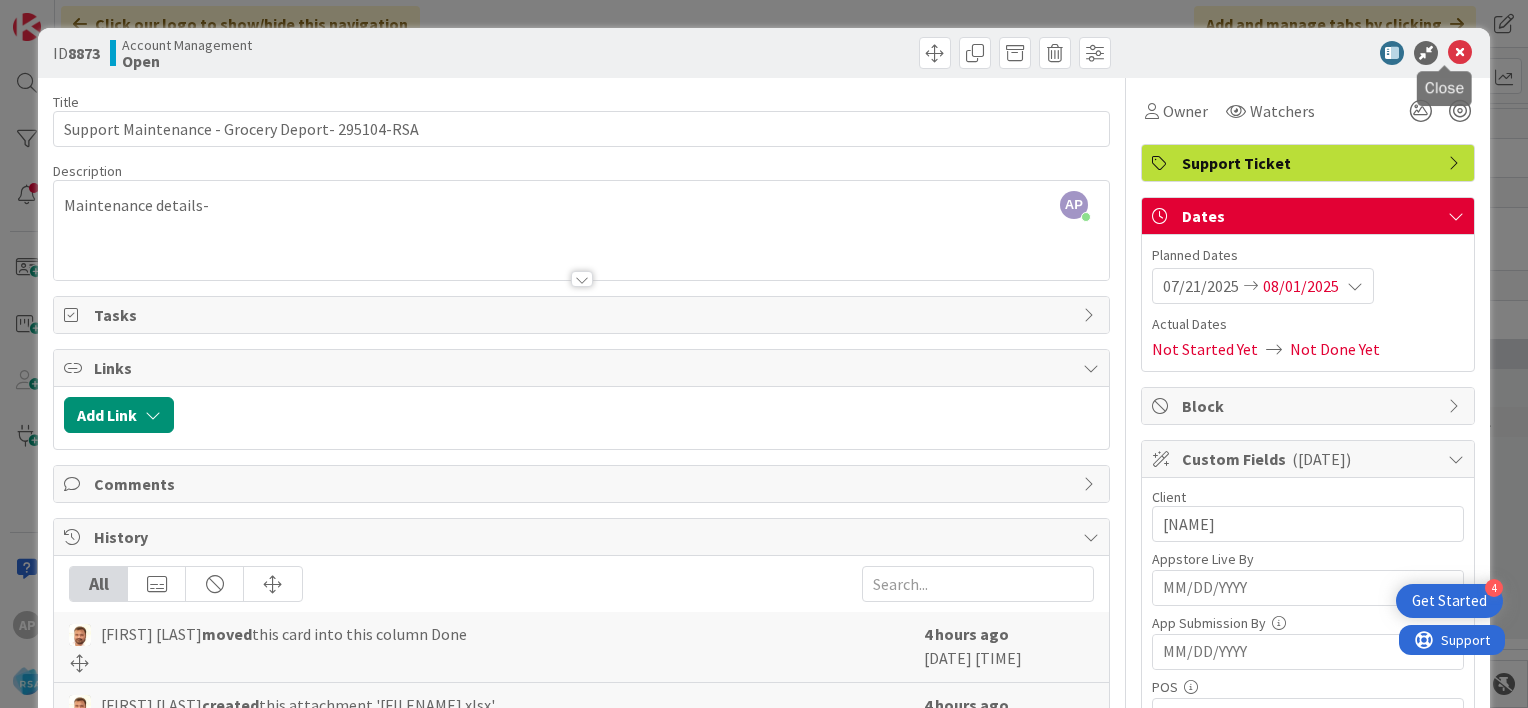 click at bounding box center [1460, 53] 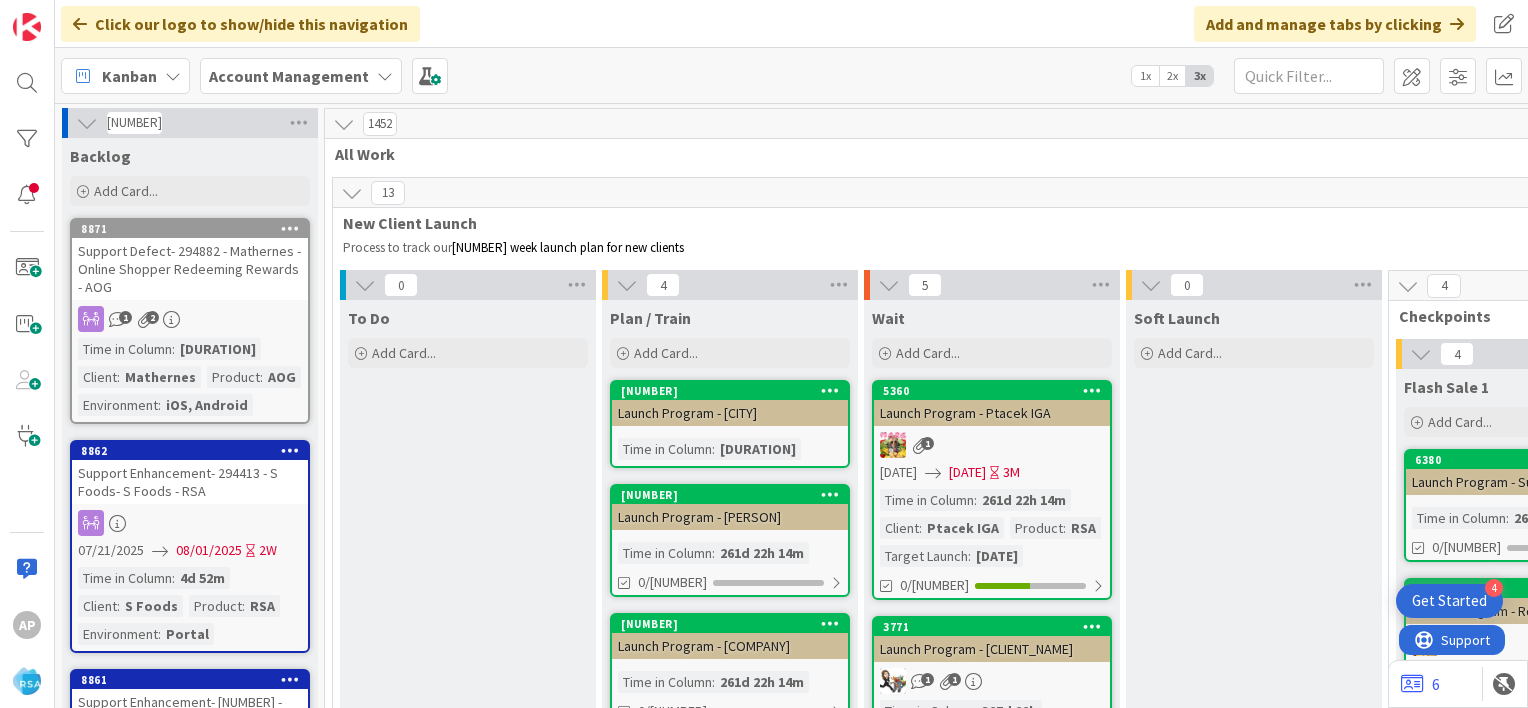 scroll, scrollTop: 0, scrollLeft: 0, axis: both 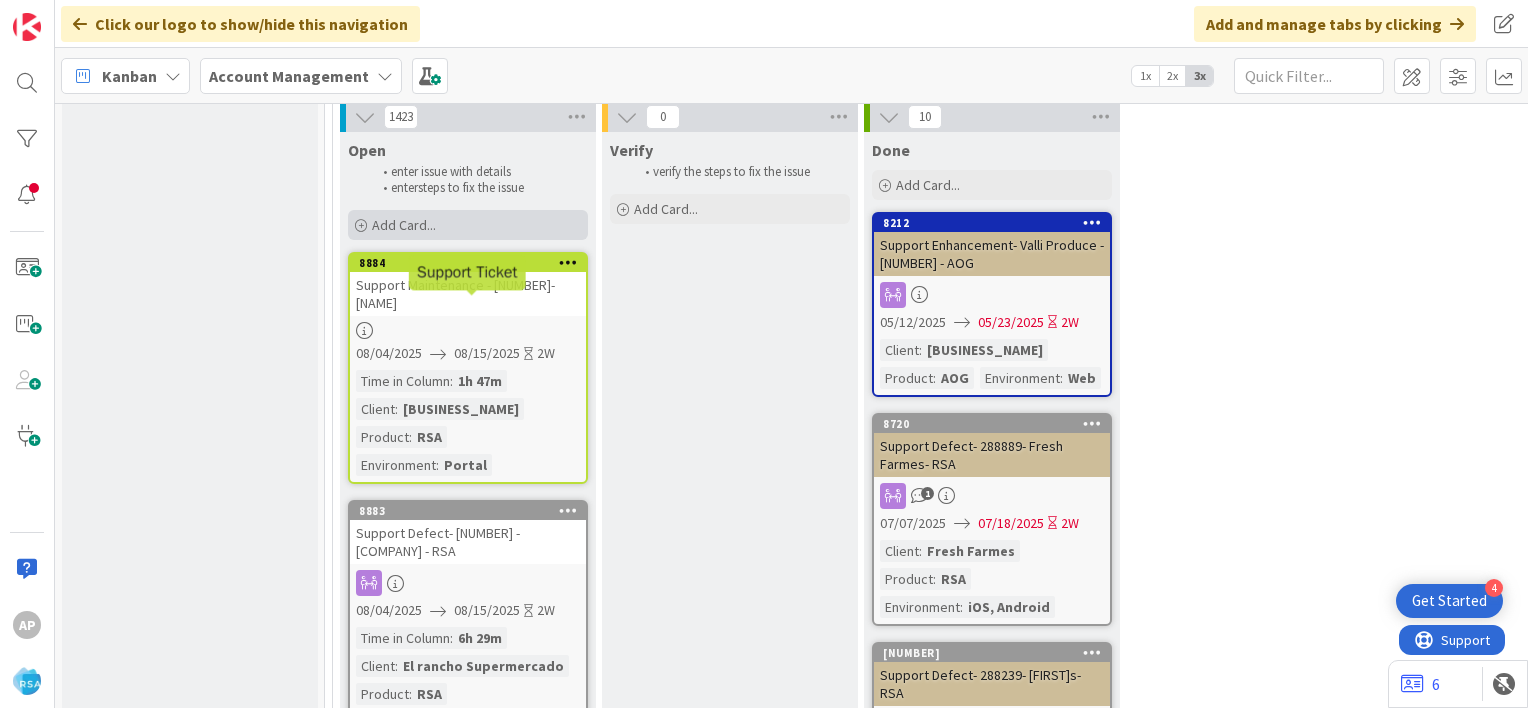click on "Add Card..." at bounding box center [468, 225] 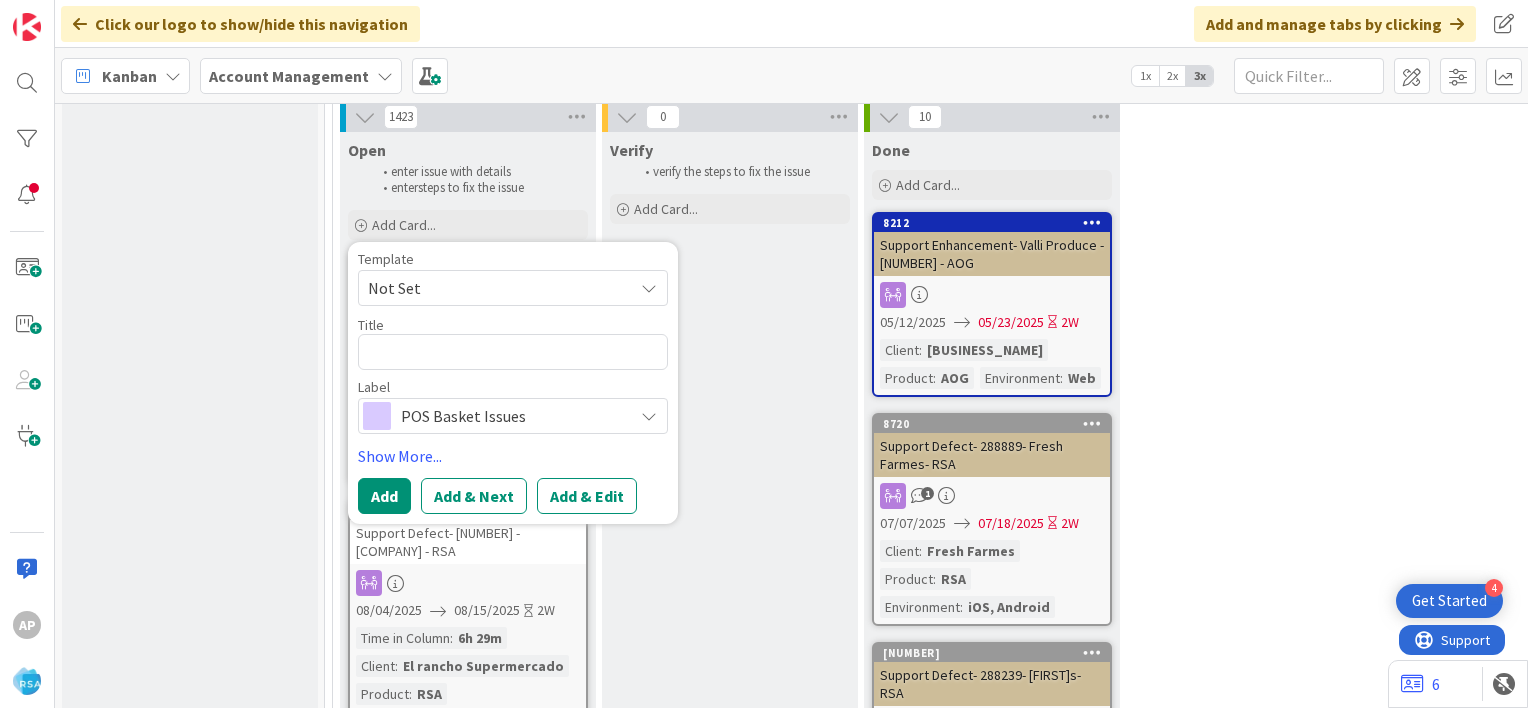 click on "Not Set" at bounding box center (493, 288) 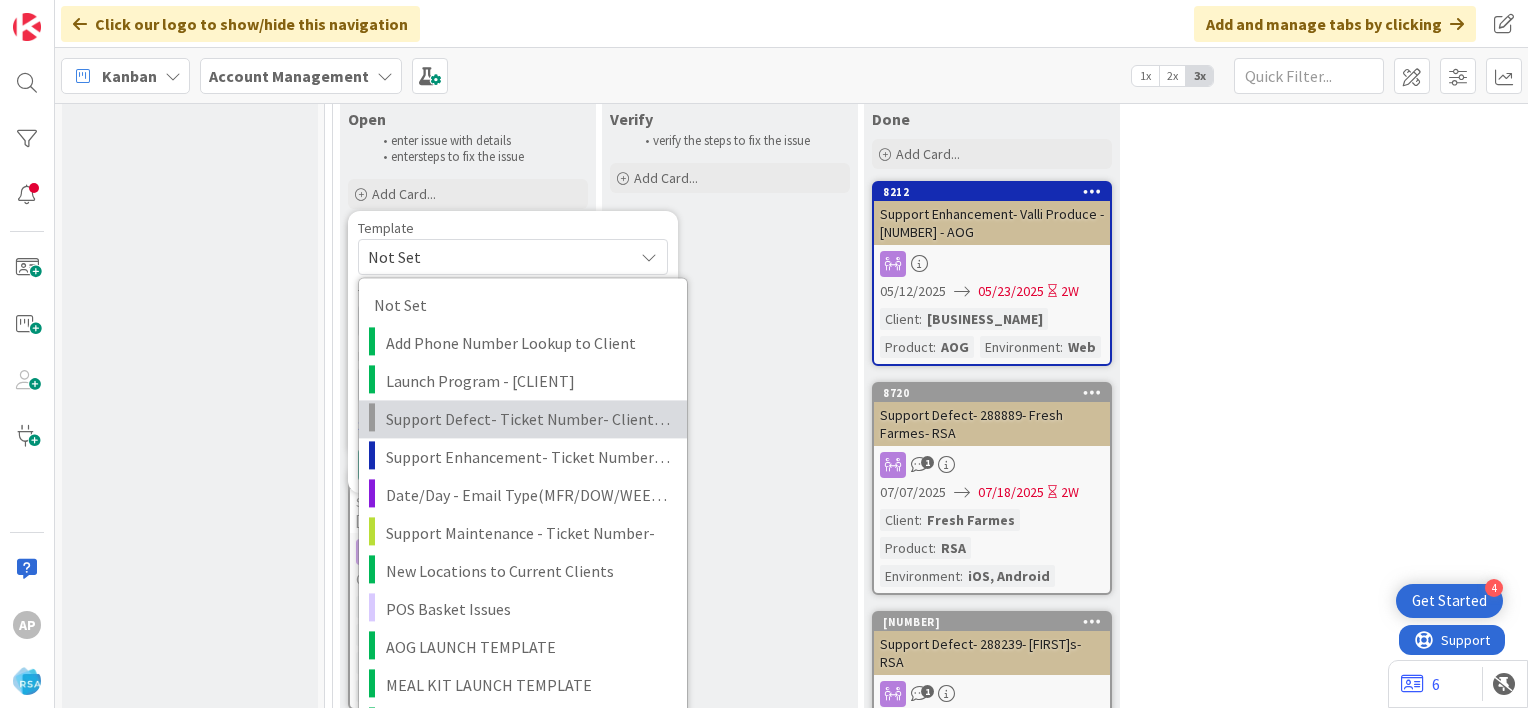 scroll, scrollTop: 2804, scrollLeft: 0, axis: vertical 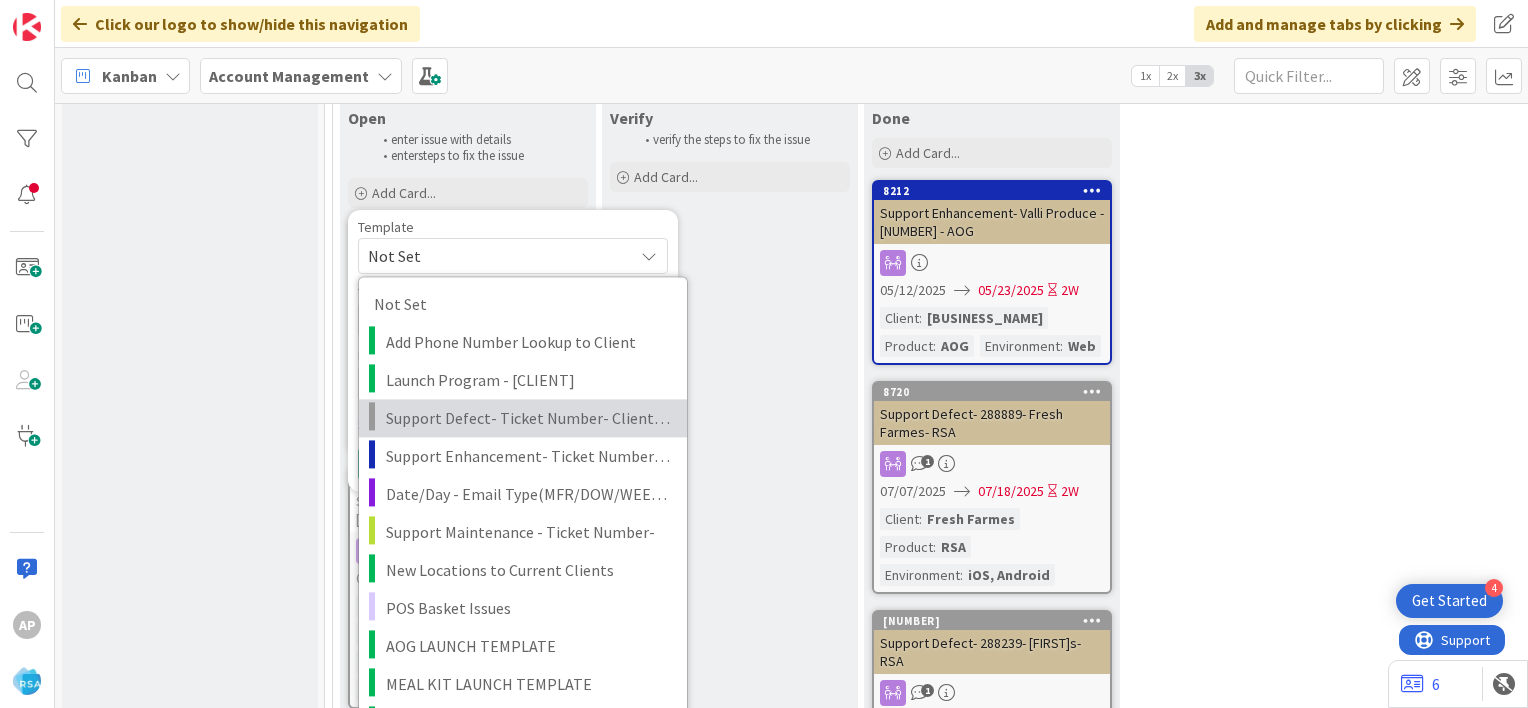click on "Support Defect- Ticket Number- Client Name- Product Name" at bounding box center [529, 419] 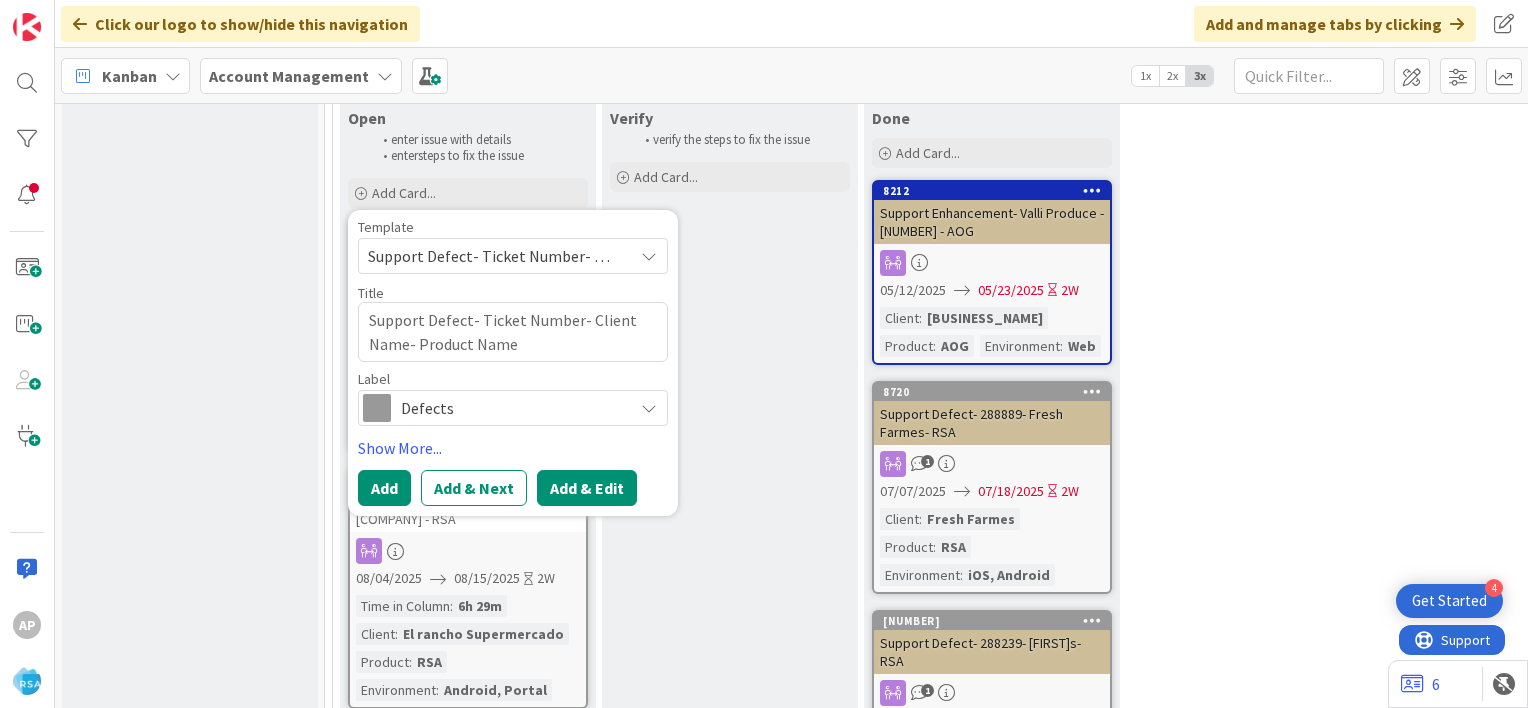 click on "Add & Edit" at bounding box center [587, 488] 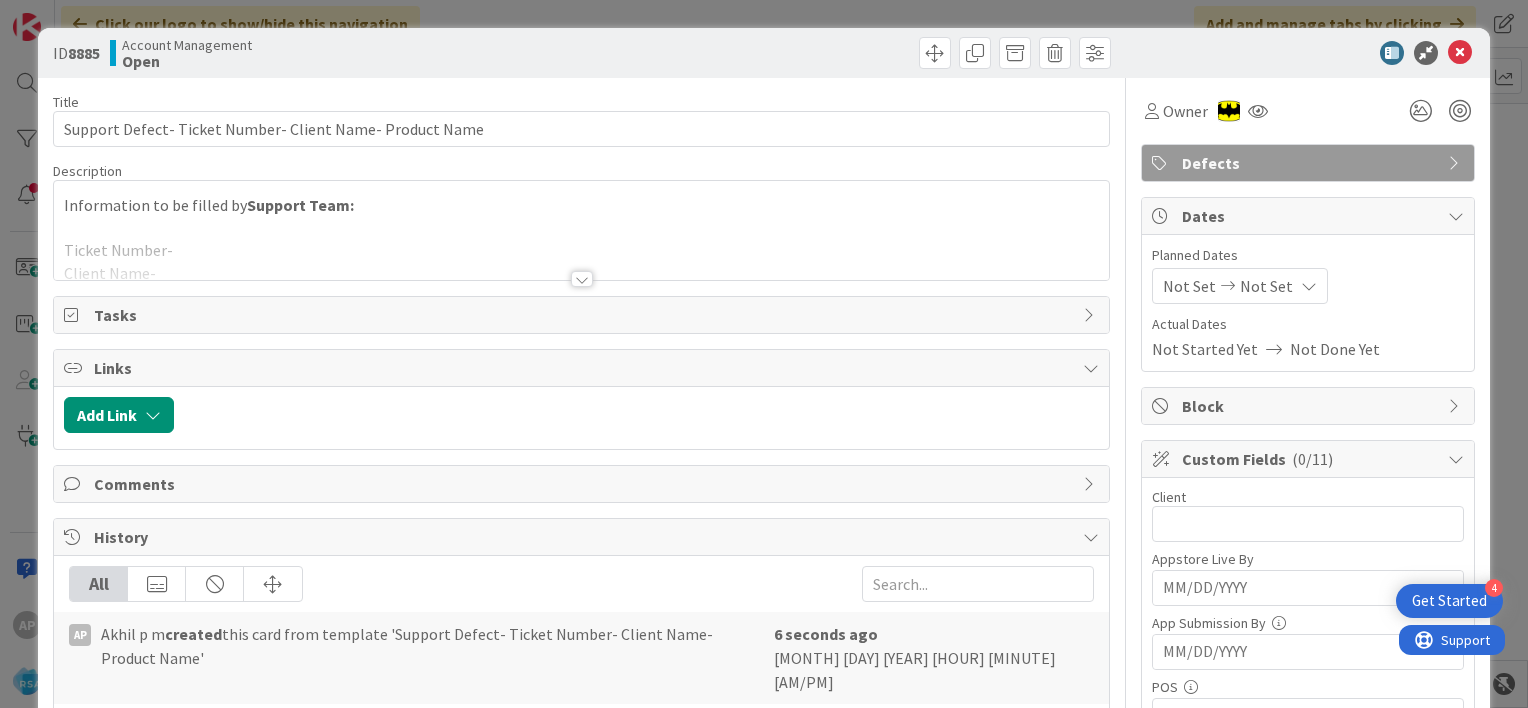 scroll, scrollTop: 0, scrollLeft: 0, axis: both 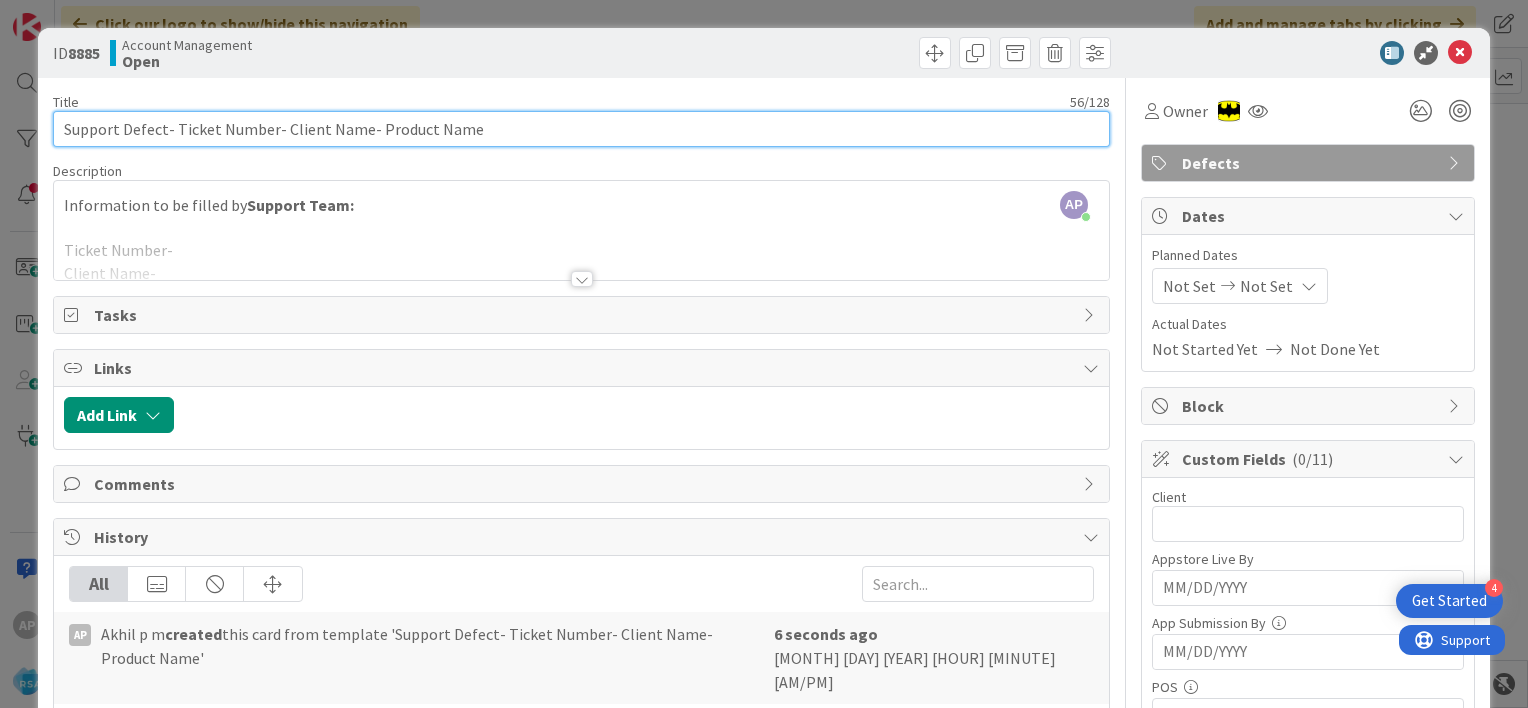drag, startPoint x: 172, startPoint y: 129, endPoint x: 269, endPoint y: 129, distance: 97 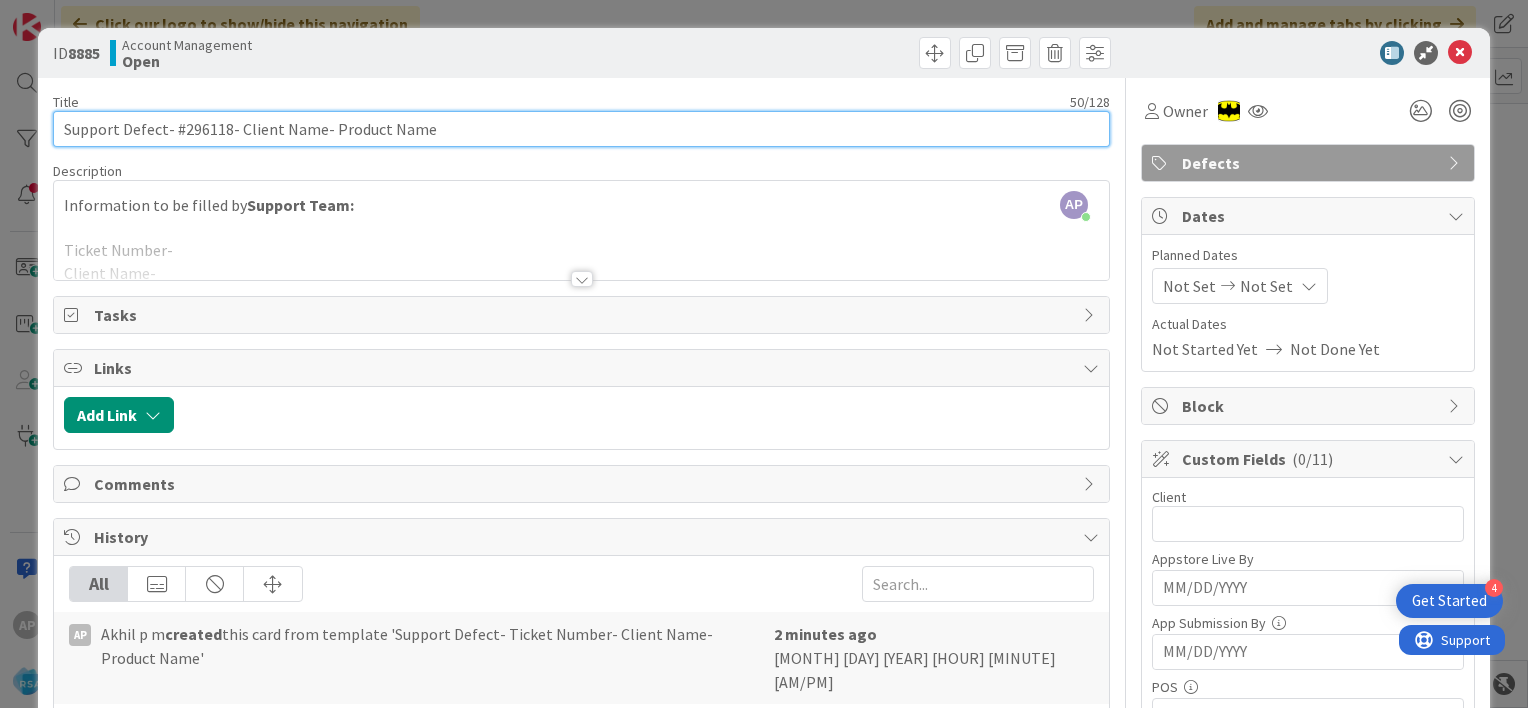 click on "Support Defect- #296118- Client Name- Product Name" at bounding box center [581, 129] 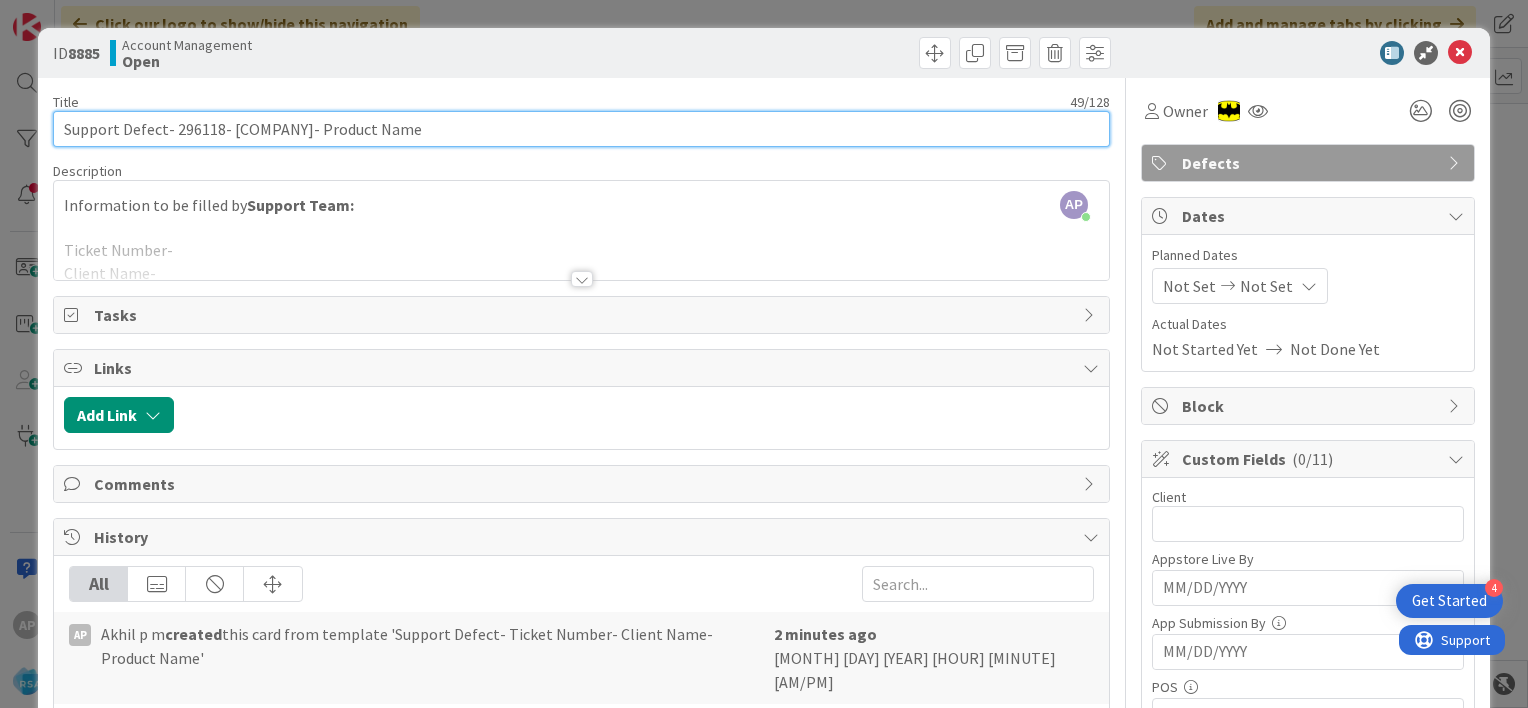 drag, startPoint x: 226, startPoint y: 131, endPoint x: 307, endPoint y: 134, distance: 81.055534 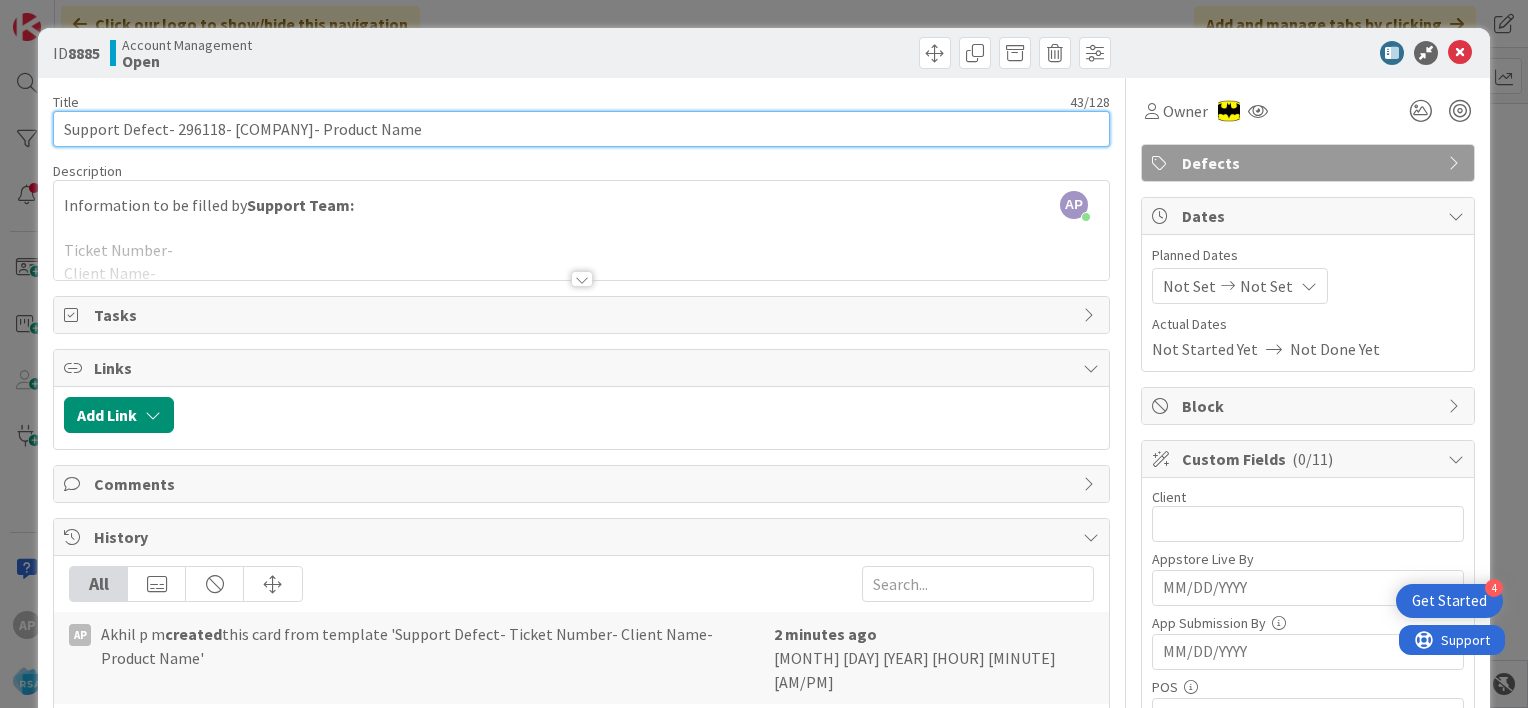 drag, startPoint x: 273, startPoint y: 129, endPoint x: 395, endPoint y: 131, distance: 122.016396 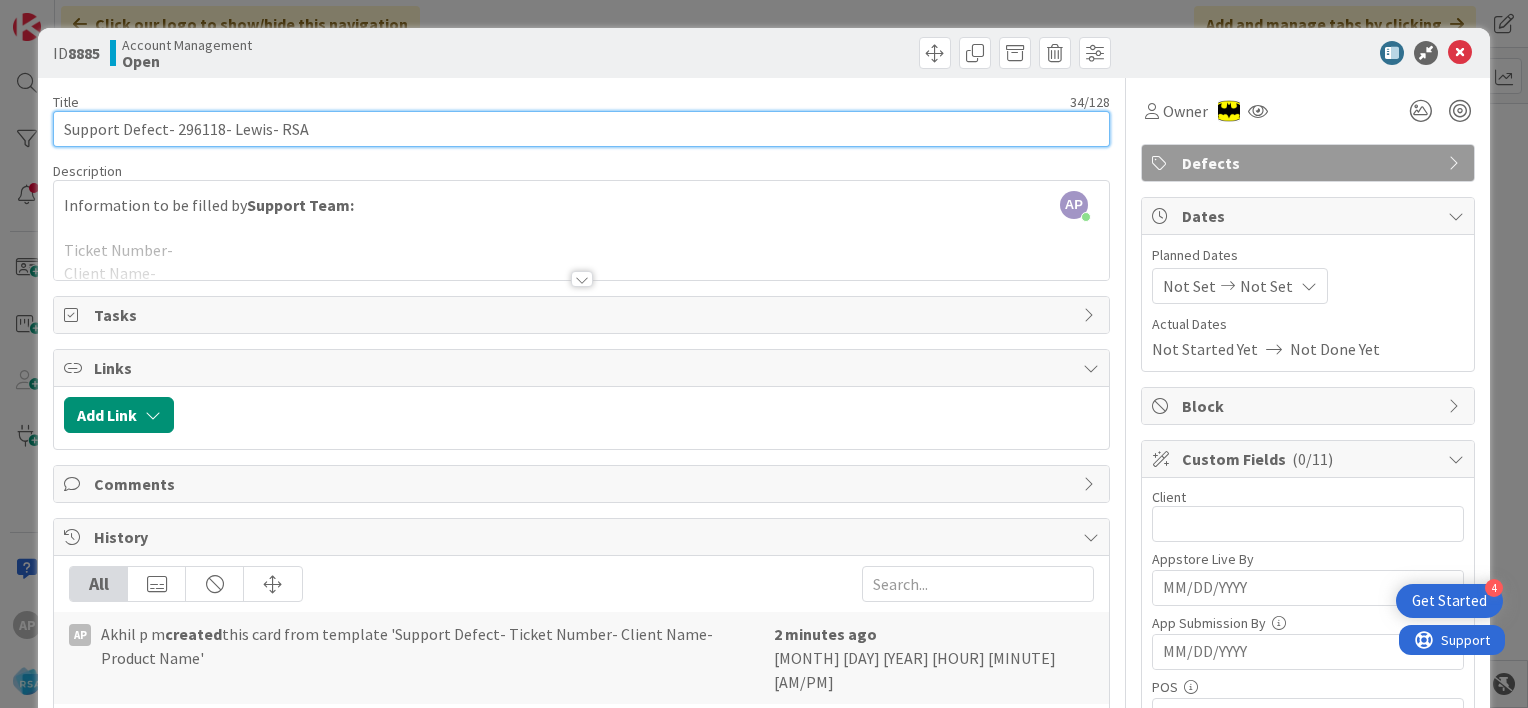 type on "Support Defect- 296118- Lewis- RSA" 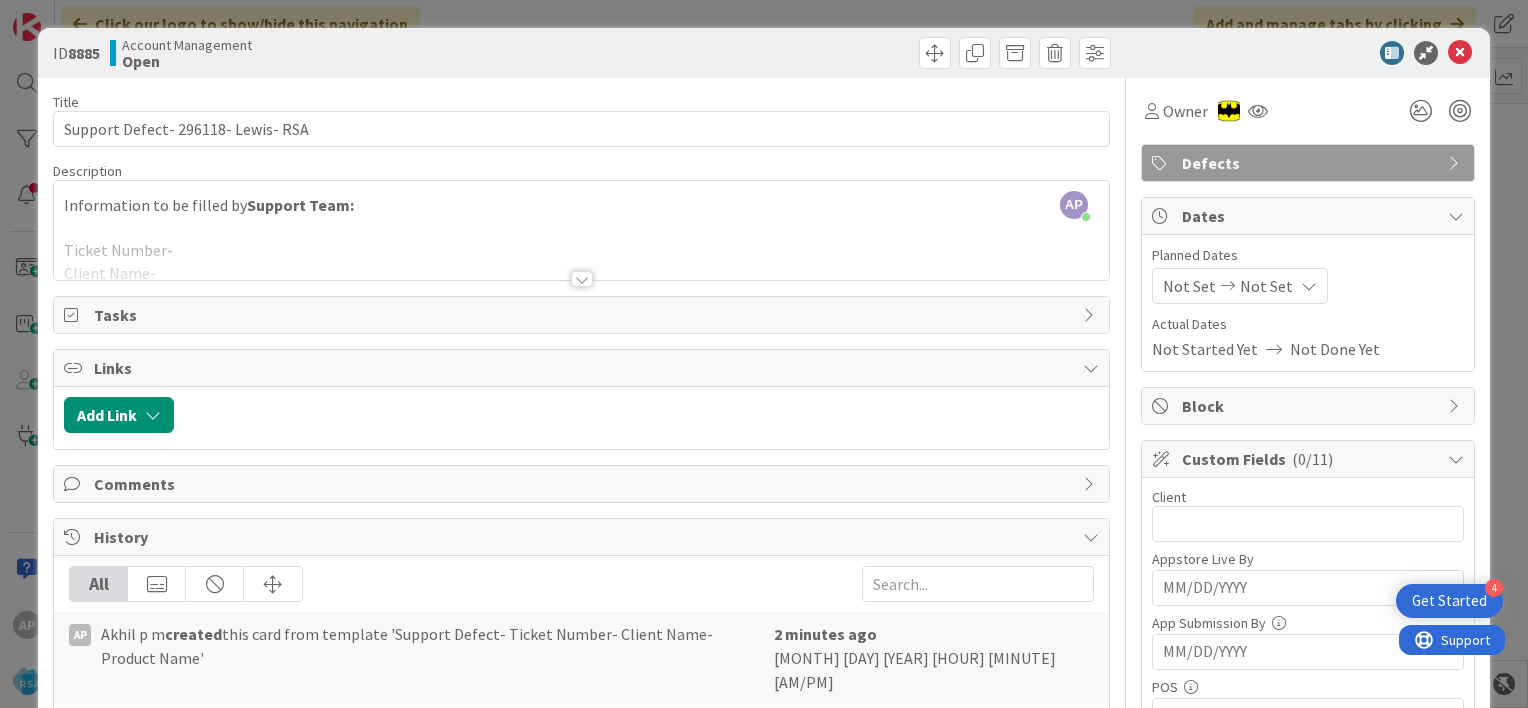 click on "Not Set" at bounding box center (1189, 286) 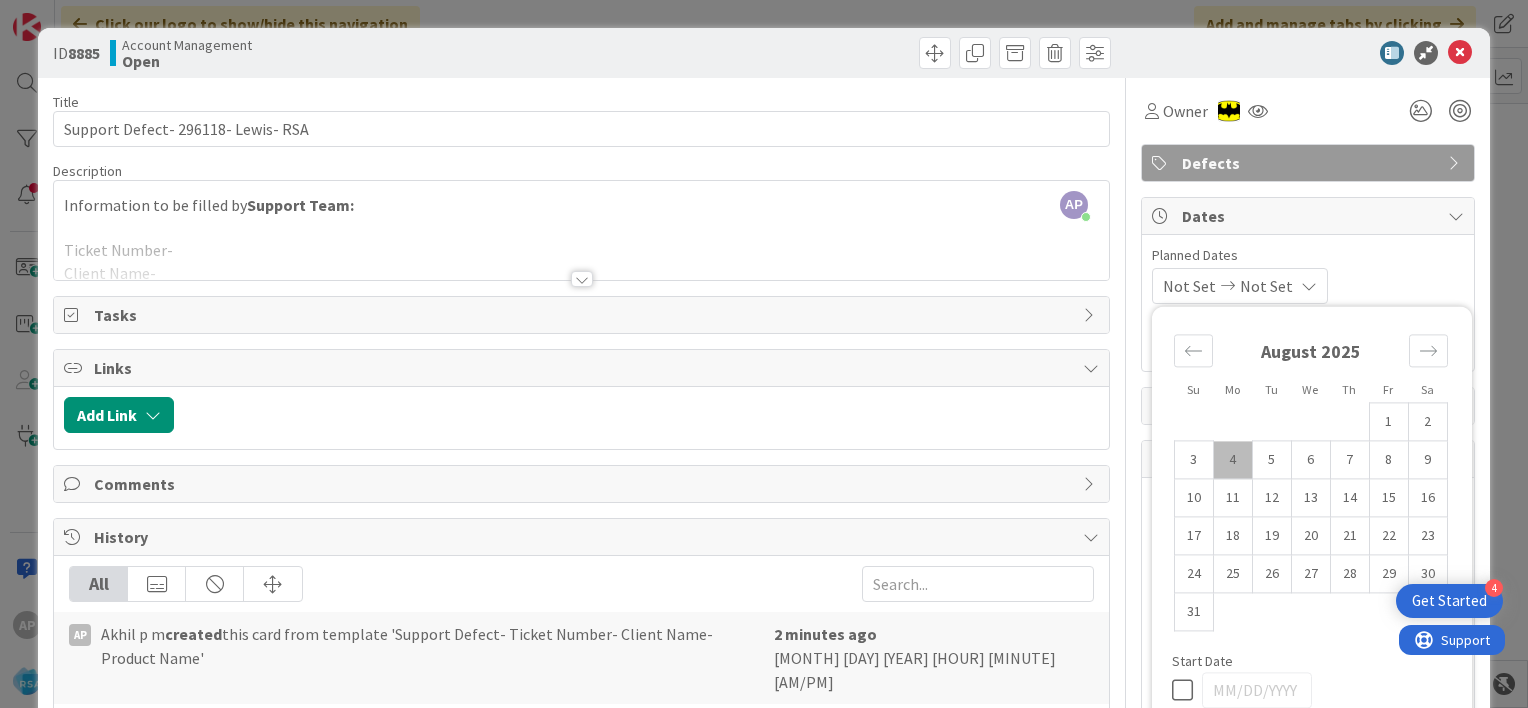 click on "4" at bounding box center (1232, 460) 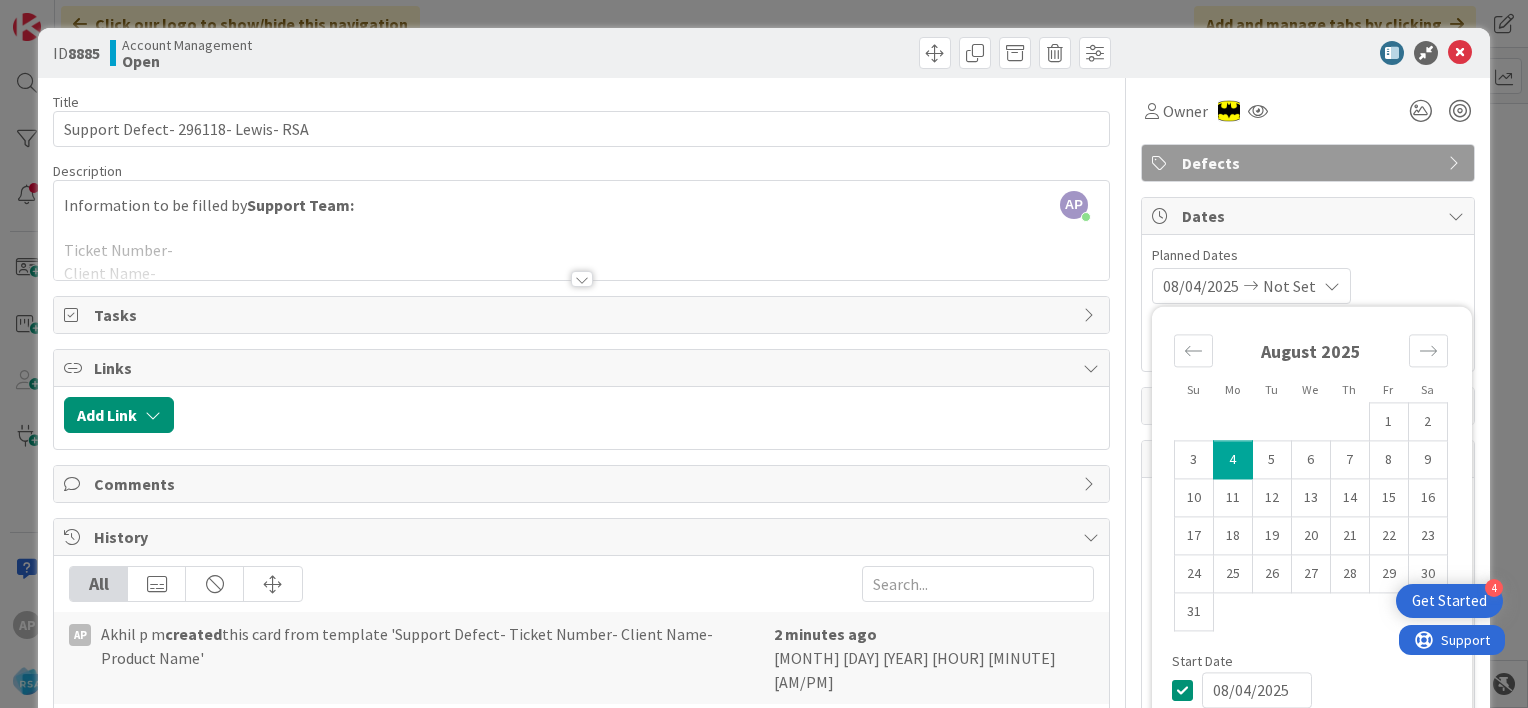 click at bounding box center (1332, 286) 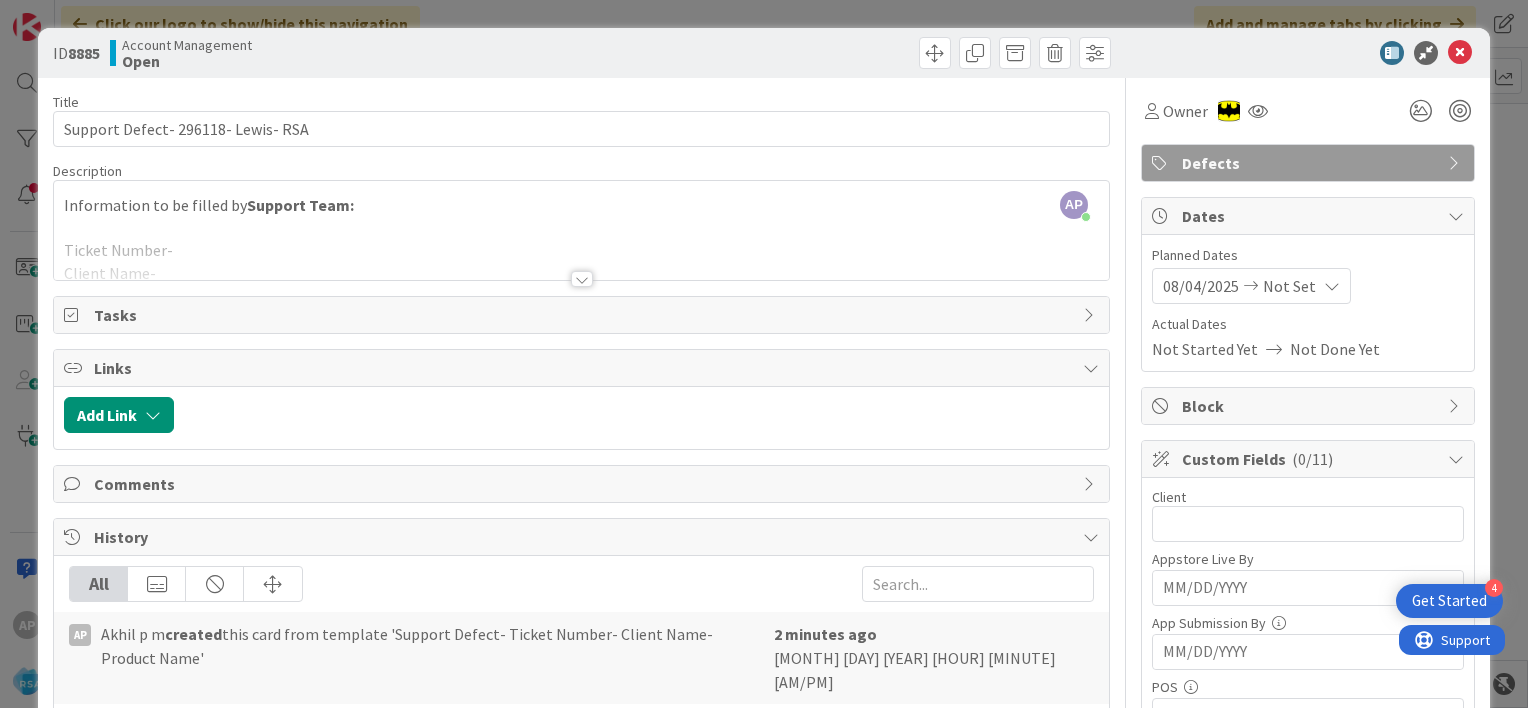 click on "Not Set" at bounding box center (1289, 286) 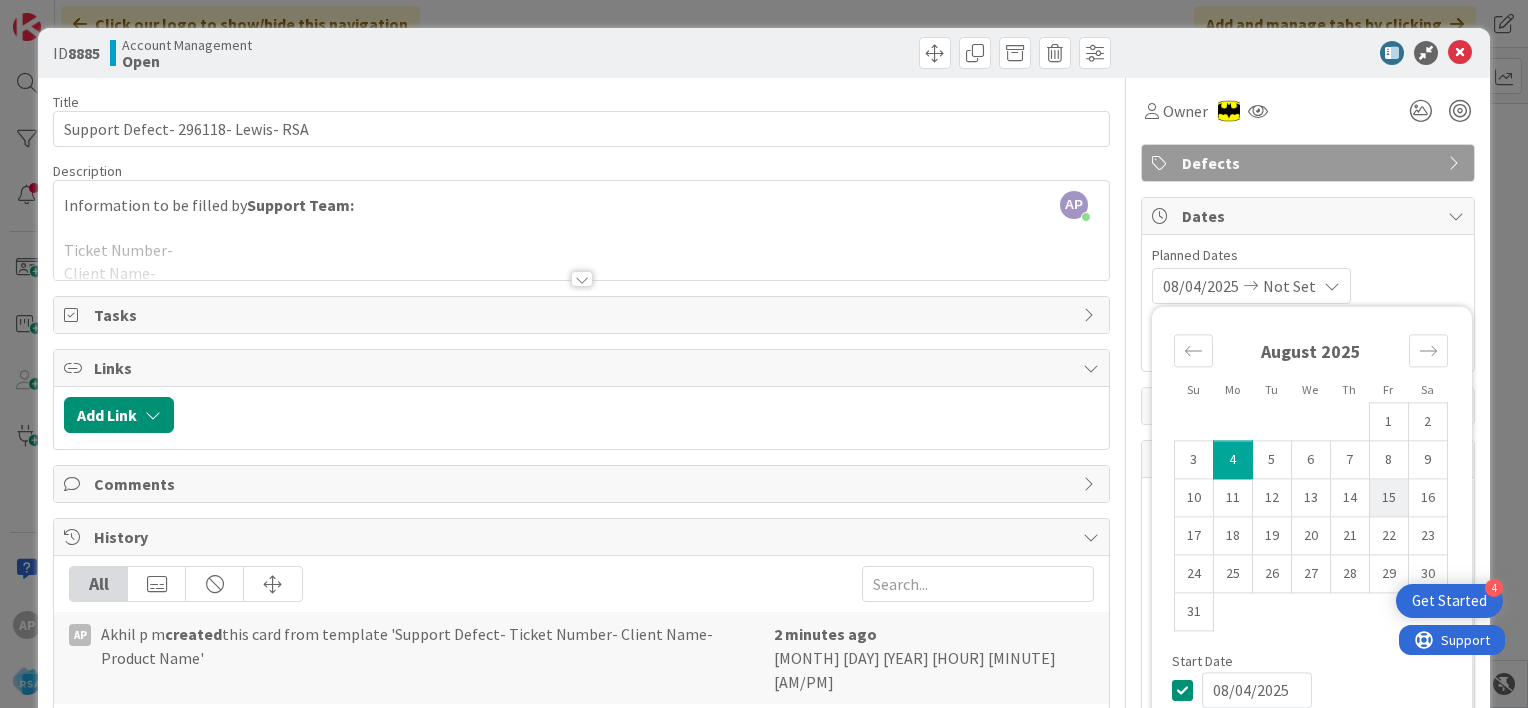 click on "15" at bounding box center [1388, 498] 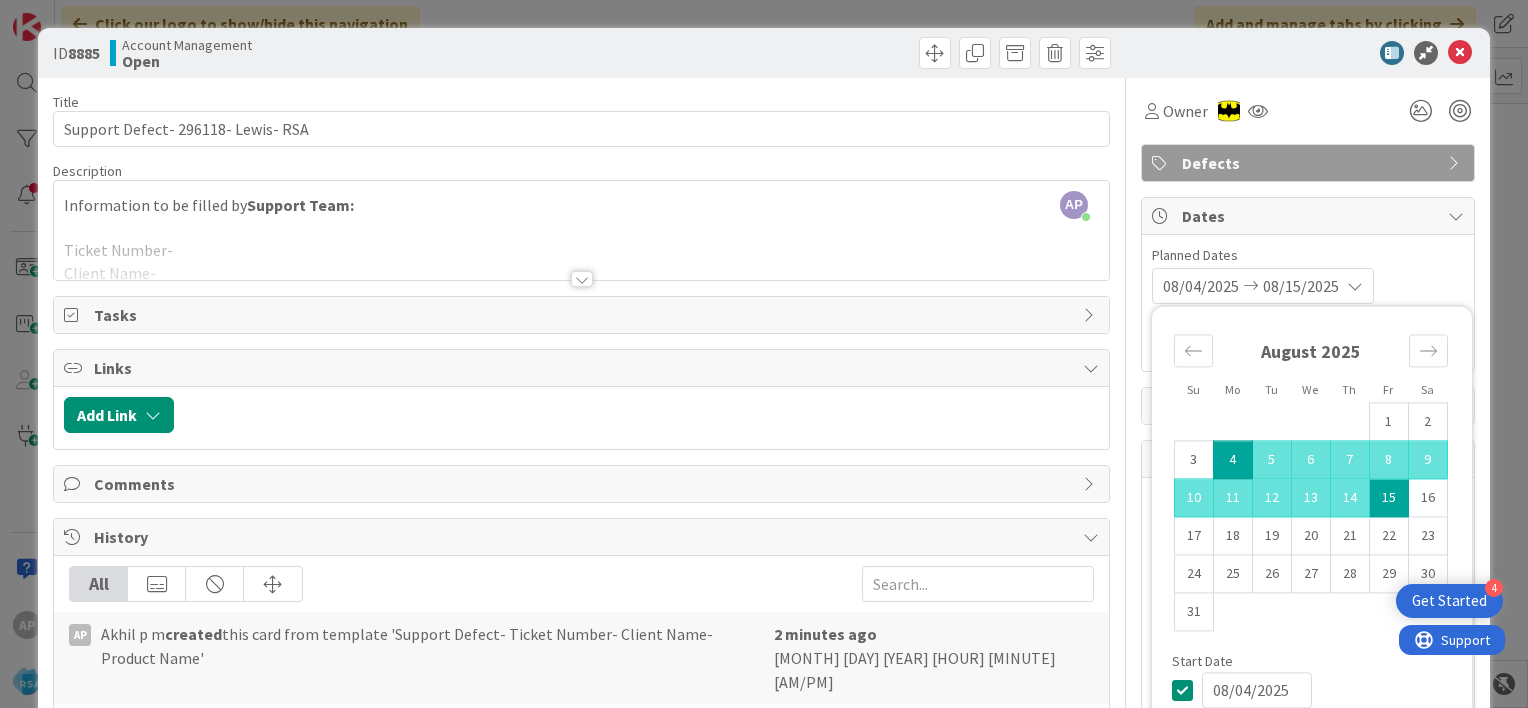 click on "[DATE] [DATE] Su Mo Tu We Th Fr Sa July 2025 1 2 3 4 5 6 7 8 9 10 11 12 13 14 15 16 17 18 19 20 21 22 23 24 25 26 27 28 29 30 31 August 2025 1 2 3 4 5 6 7 8 9 10 11 12 13 14 15 16 17 18 19 20 21 22 23 24 25 26 27 28 29 30 31 September 2025 1 2 3 4 5 6 7 8 9 10 11 12 13 14 15 16 17 18 19 20 21 22 23 24 25 26 27 28 29 30 Start Date [DATE] Due Date [DATE]" at bounding box center (1308, 286) 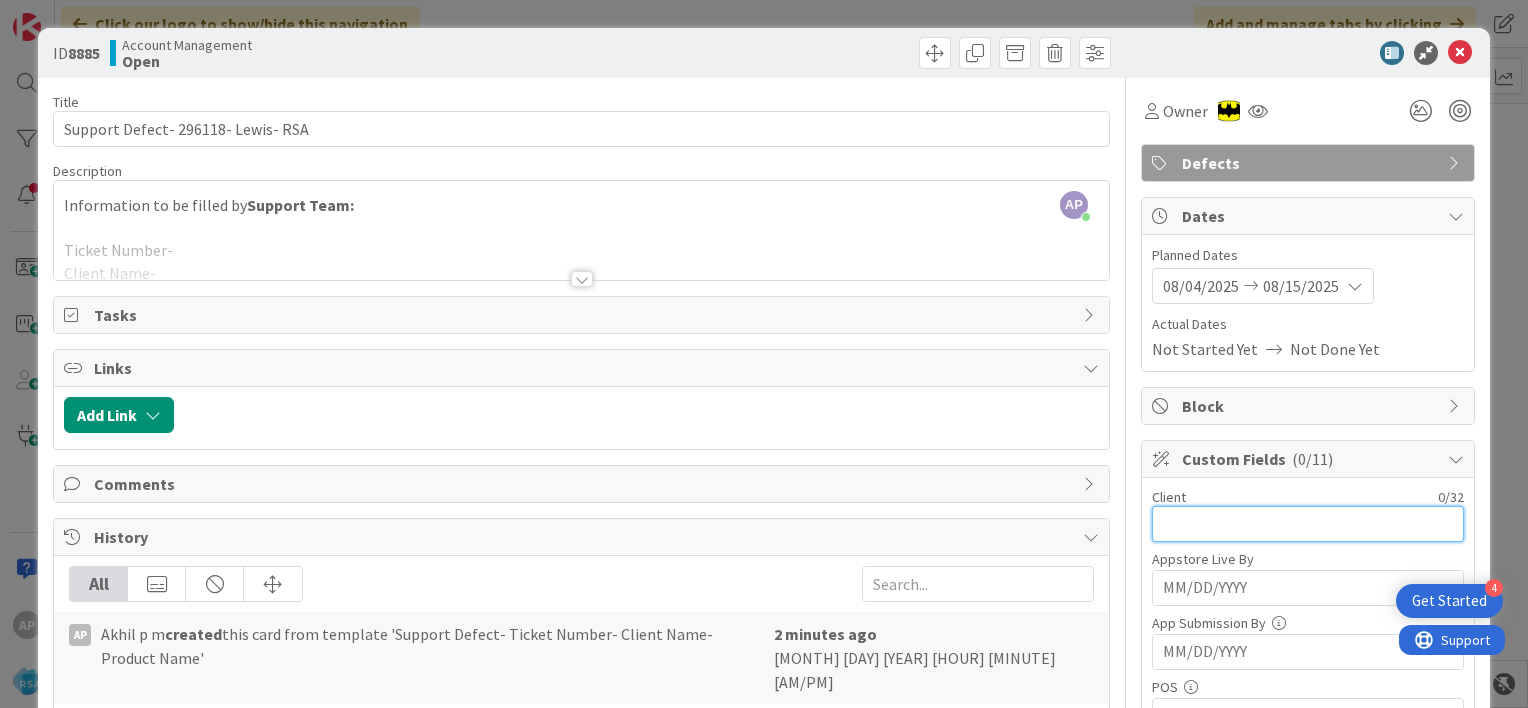 click at bounding box center [1308, 524] 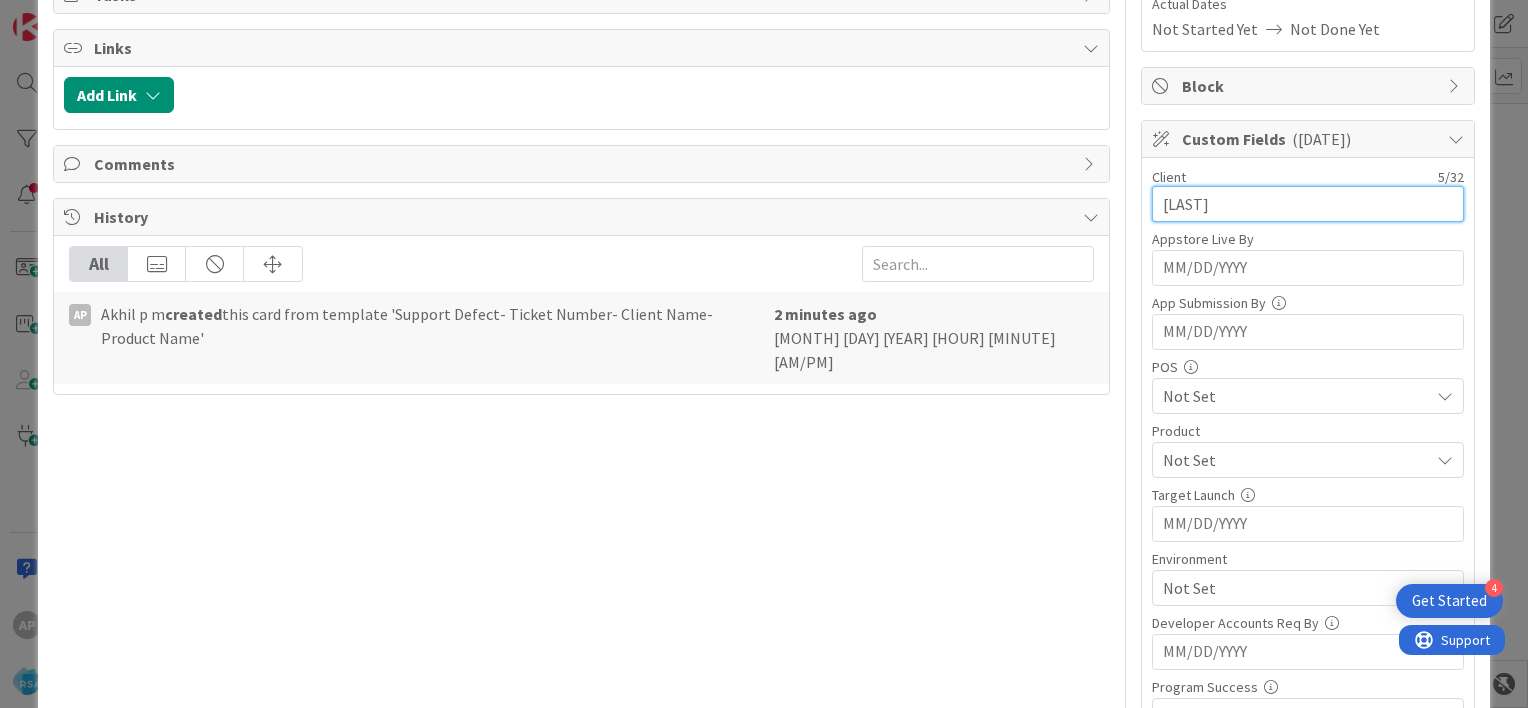 scroll, scrollTop: 364, scrollLeft: 0, axis: vertical 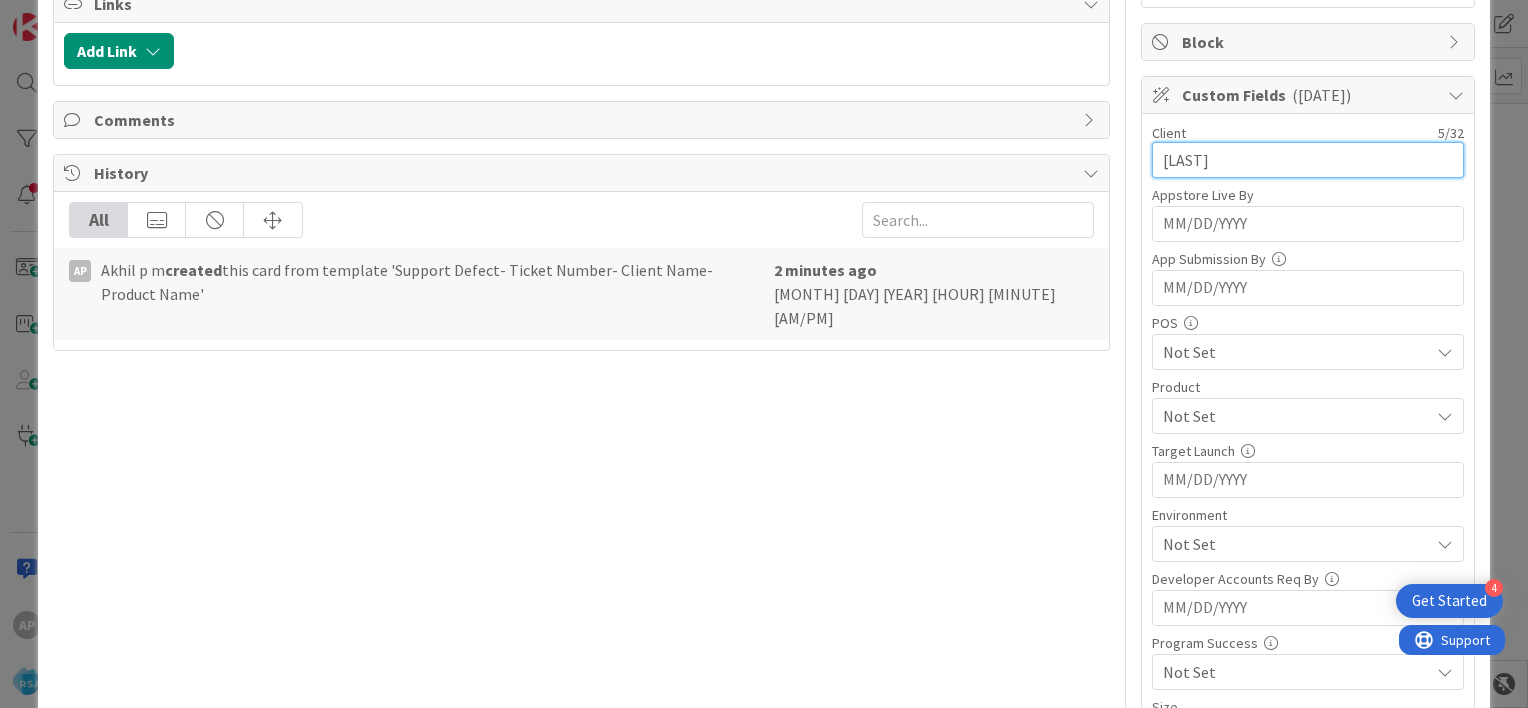 type on "[LAST]" 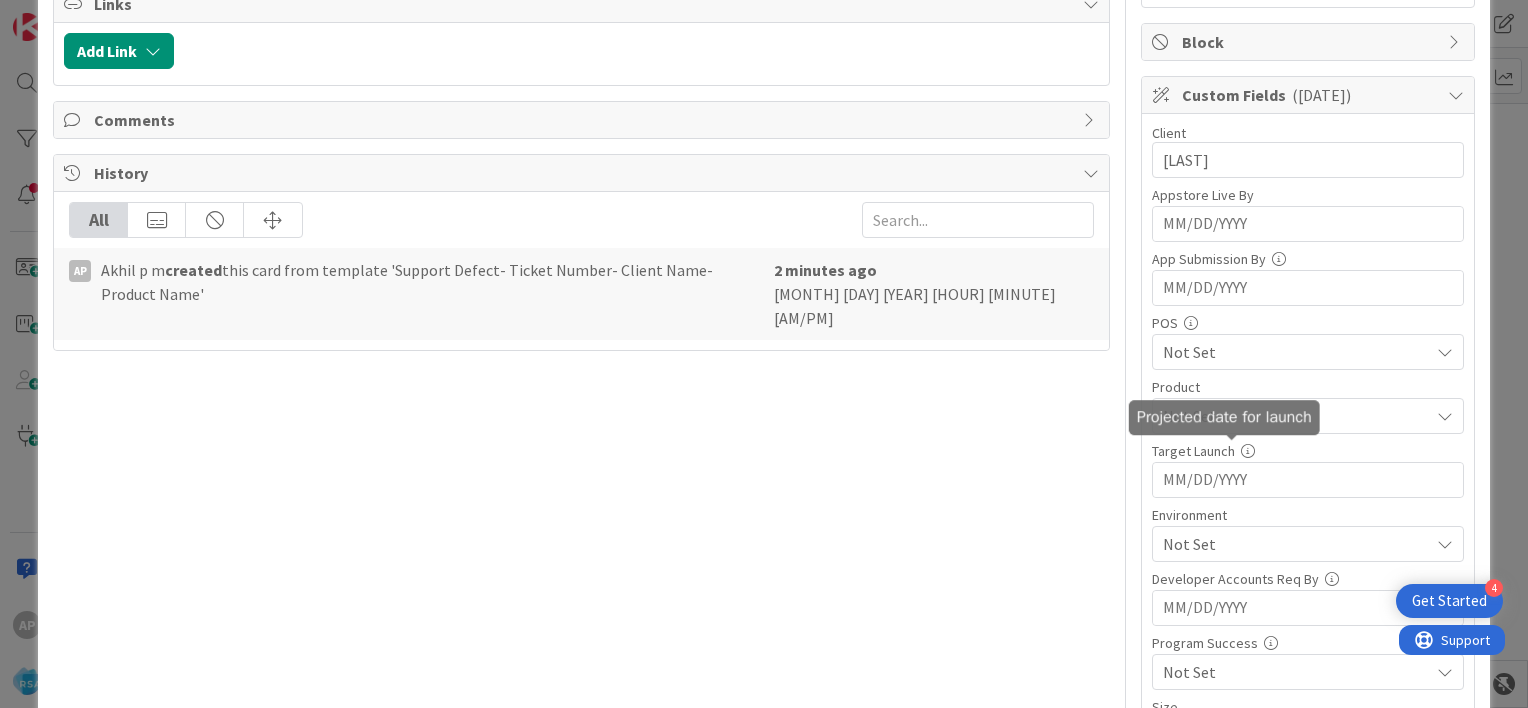 click on "Not Set" at bounding box center (1296, 416) 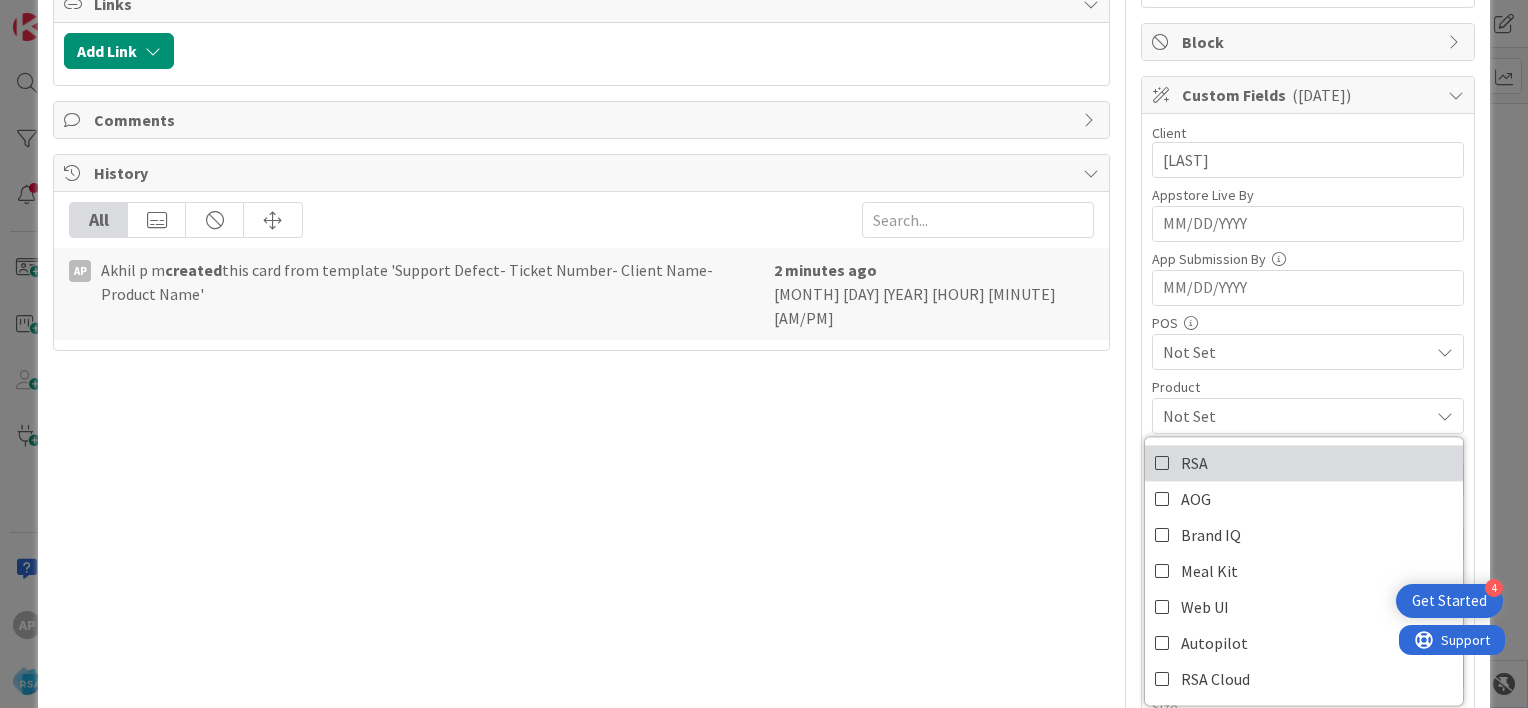 click at bounding box center (1163, 463) 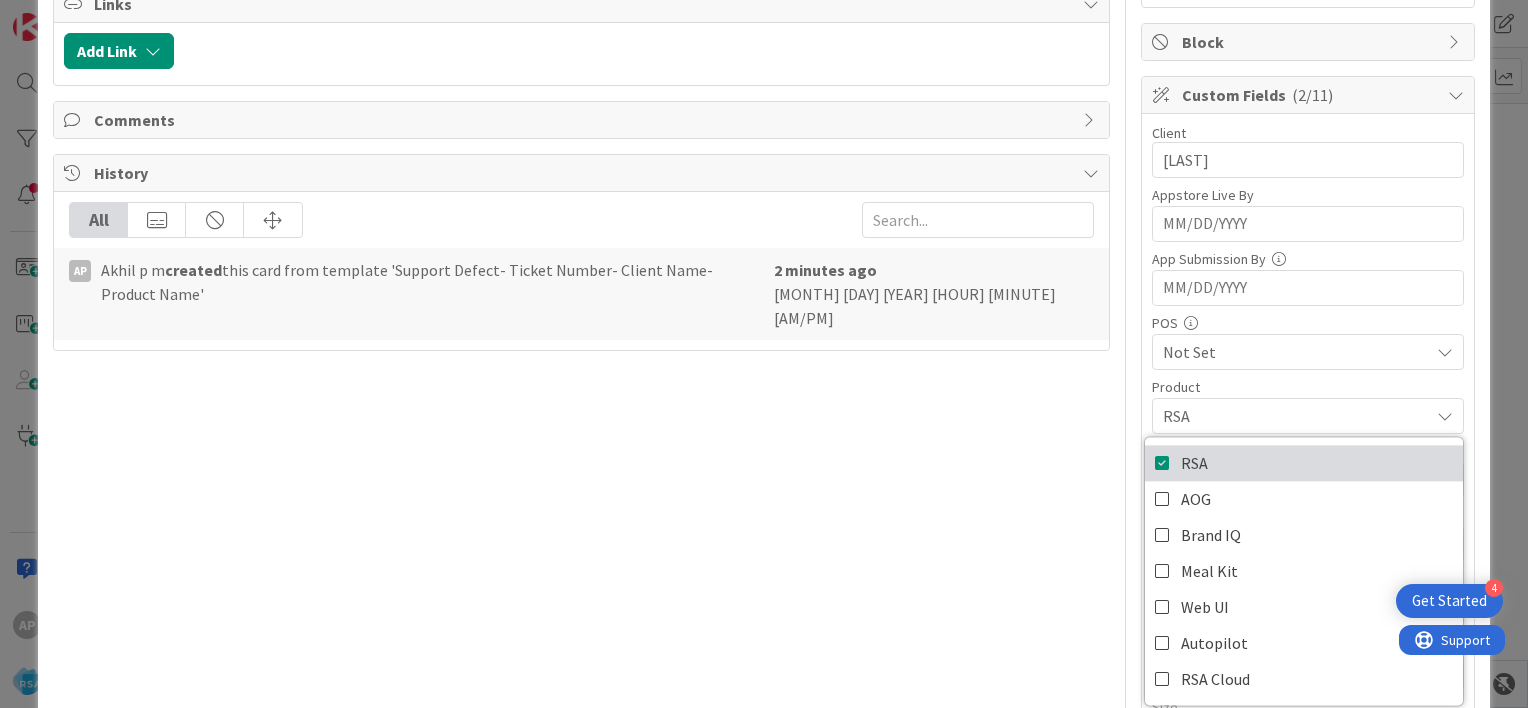 scroll, scrollTop: 370, scrollLeft: 0, axis: vertical 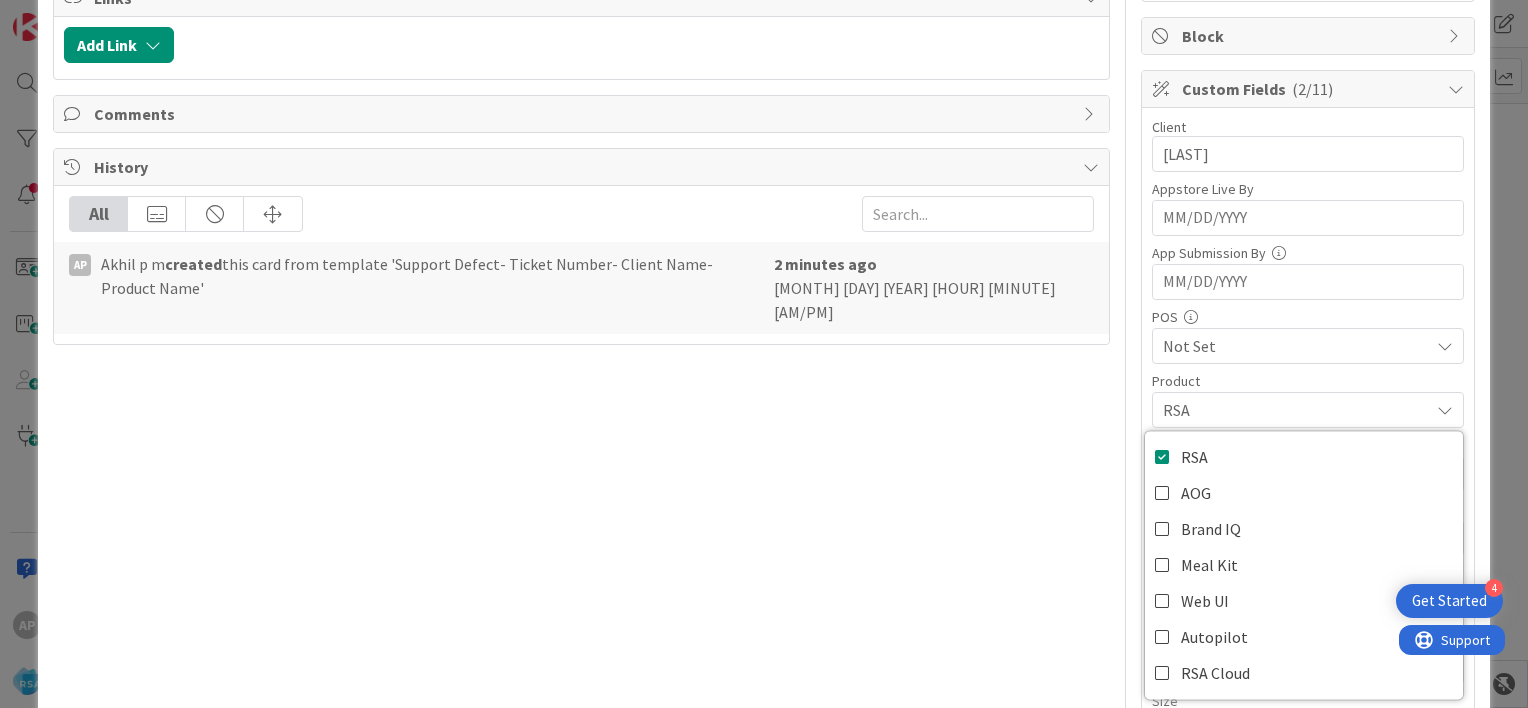 click on "RSA" at bounding box center (1308, 410) 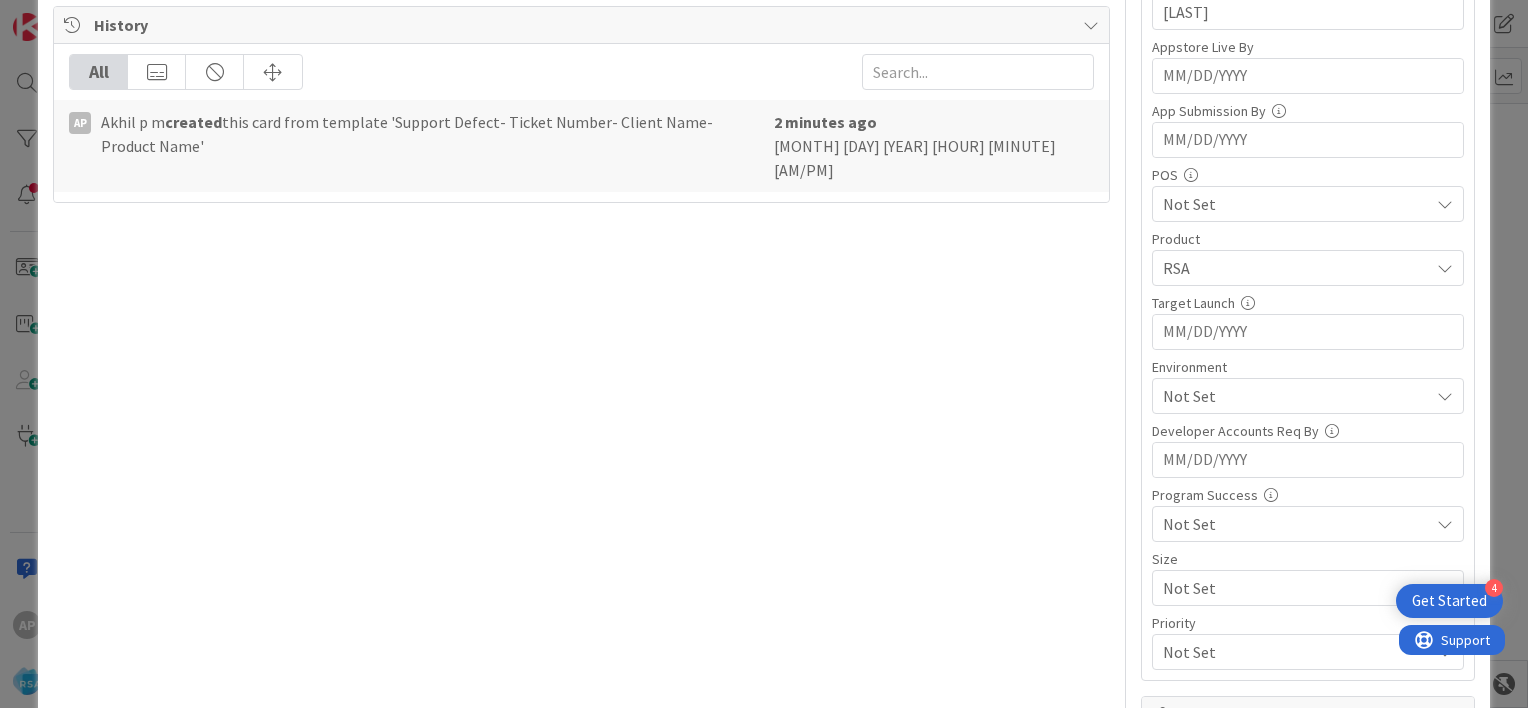 scroll, scrollTop: 522, scrollLeft: 0, axis: vertical 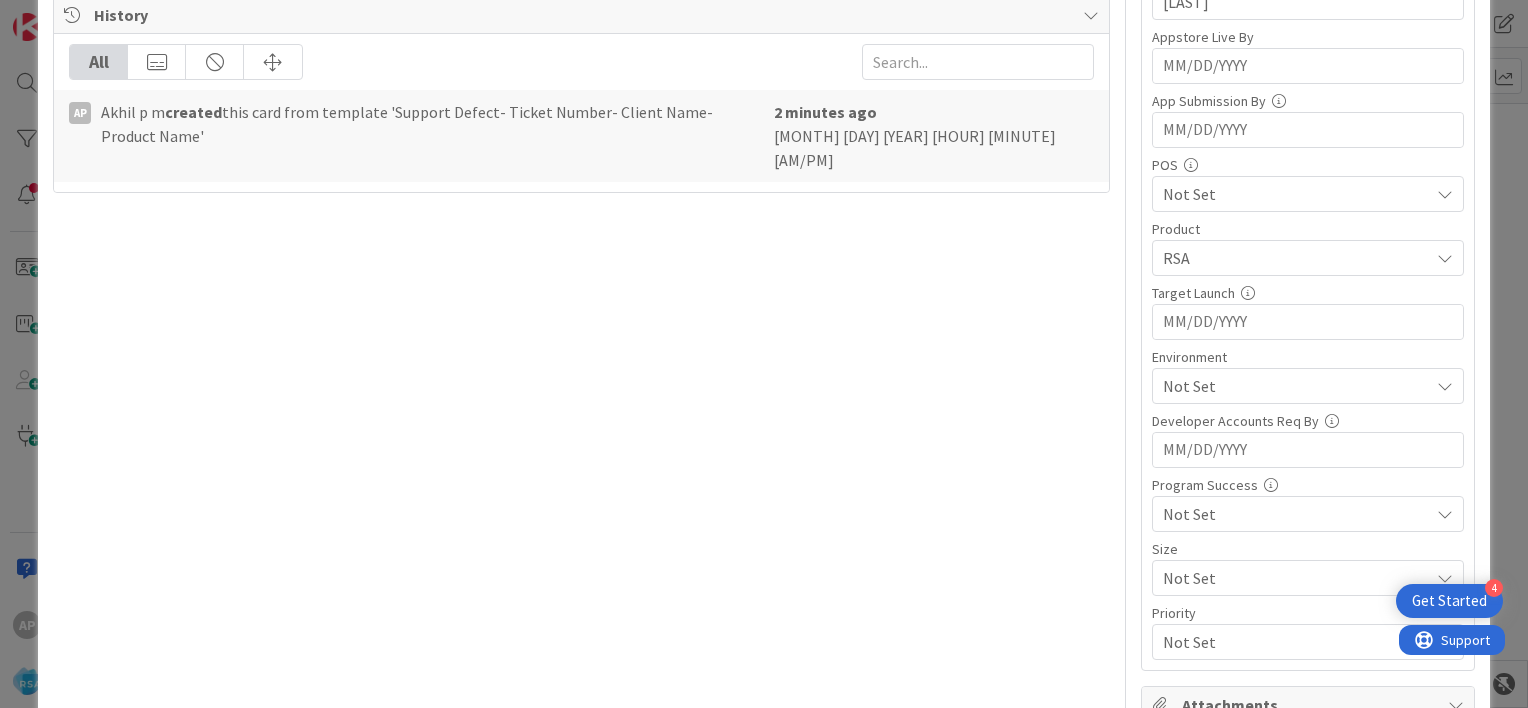 click on "Not Set" at bounding box center [1296, 386] 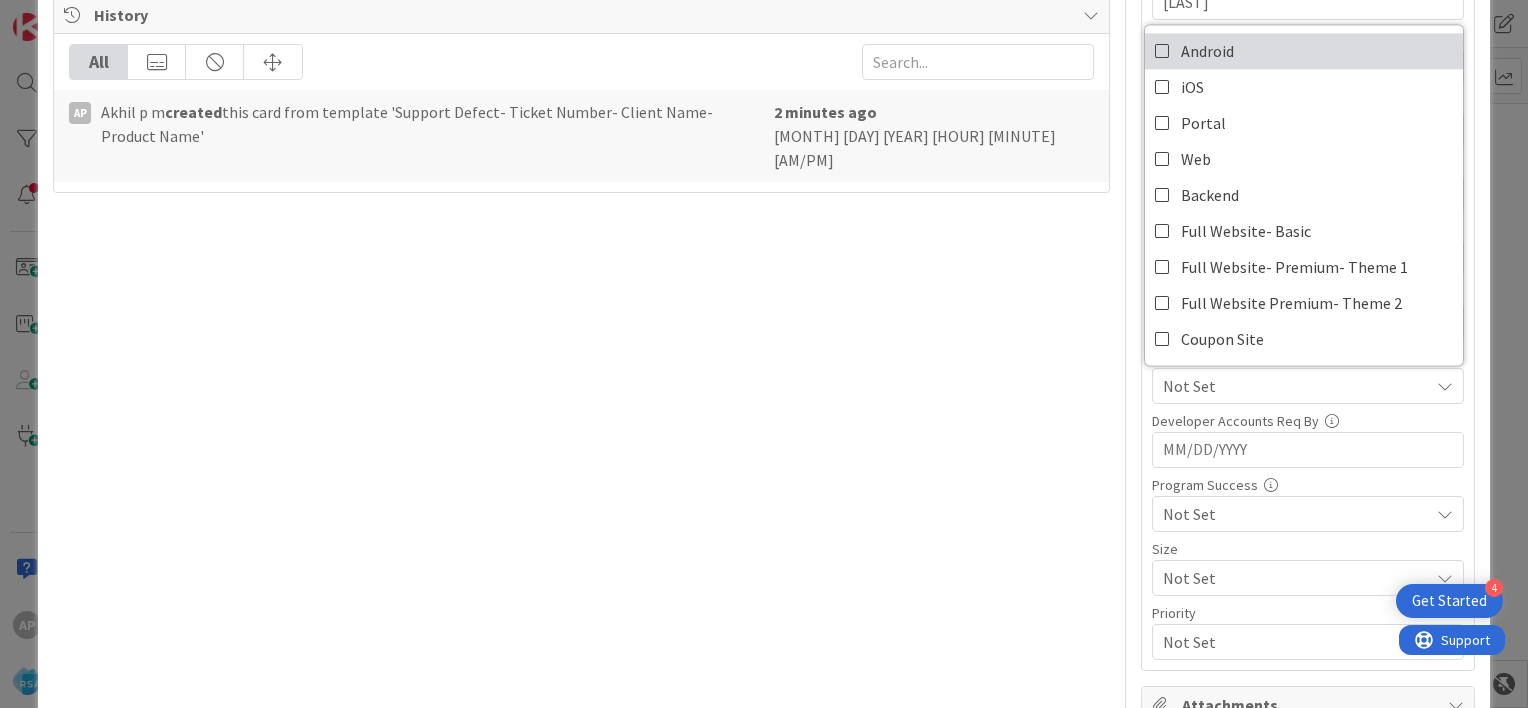 click at bounding box center (1163, 51) 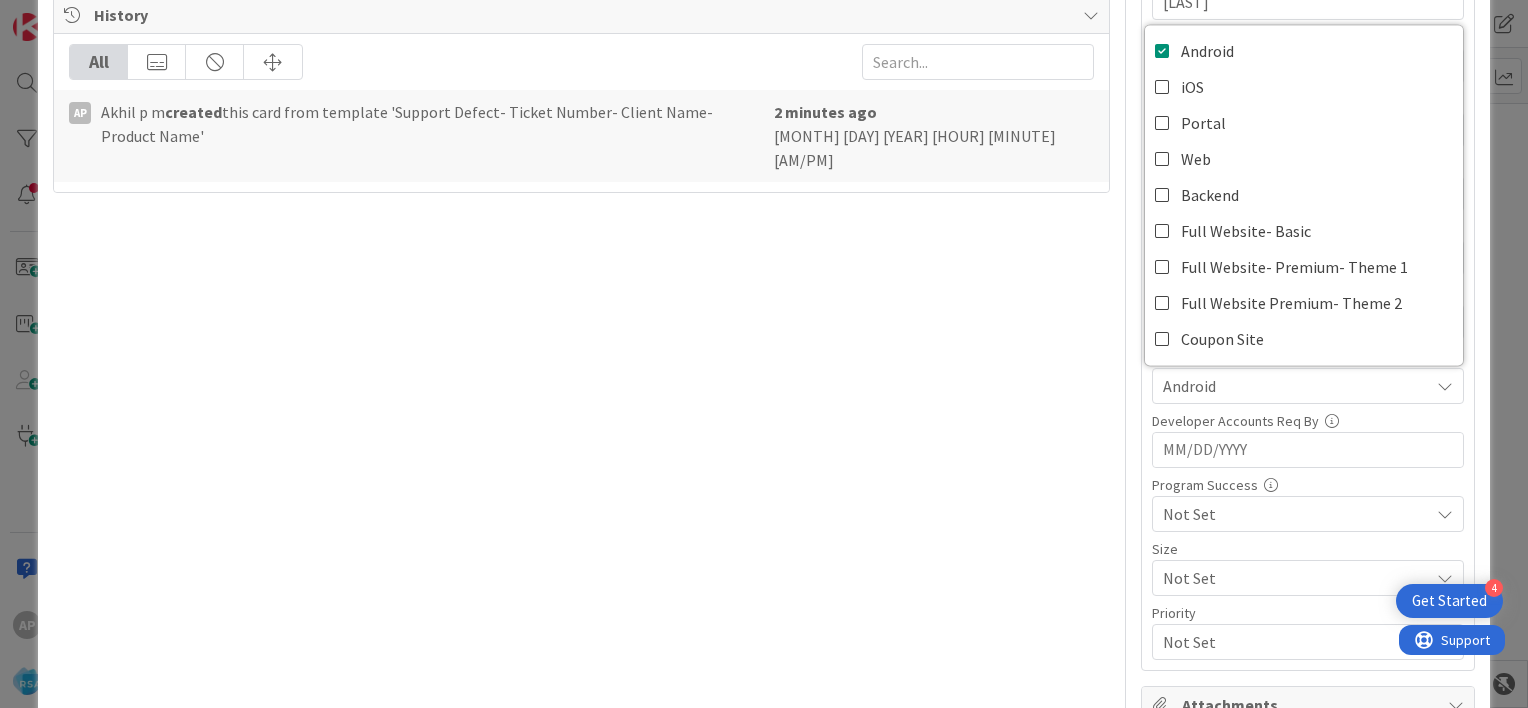 click on "Client [NUMBER] / [NUMBER] [NAME] [NAME] Live By Navigate forward to interact with the calendar and select a date. Press the question mark key to get the keyboard shortcuts for changing dates. App Submission By Navigate forward to interact with the calendar and select a date. Press the question mark key to get the keyboard shortcuts for changing dates. POS Not Set Product RSA RSA AOG Brand IQ Meal Kit Web UI Autopilot RSA Cloud Target Launch Navigate forward to interact with the calendar and select a date. Press the question mark key to get the keyboard shortcuts for changing dates. Environment Android Android iOS Portal Web Backend Full Website- Basic Full Website- Premium- Theme 1 Full Website Premium- Theme 2 Coupon Site Developer Accounts Req By Navigate forward to interact with the calendar and select a date. Press the question mark key to get the keyboard shortcuts for changing dates. Program Success Not Set Size Not Set Priority Not Set" at bounding box center [1308, 313] 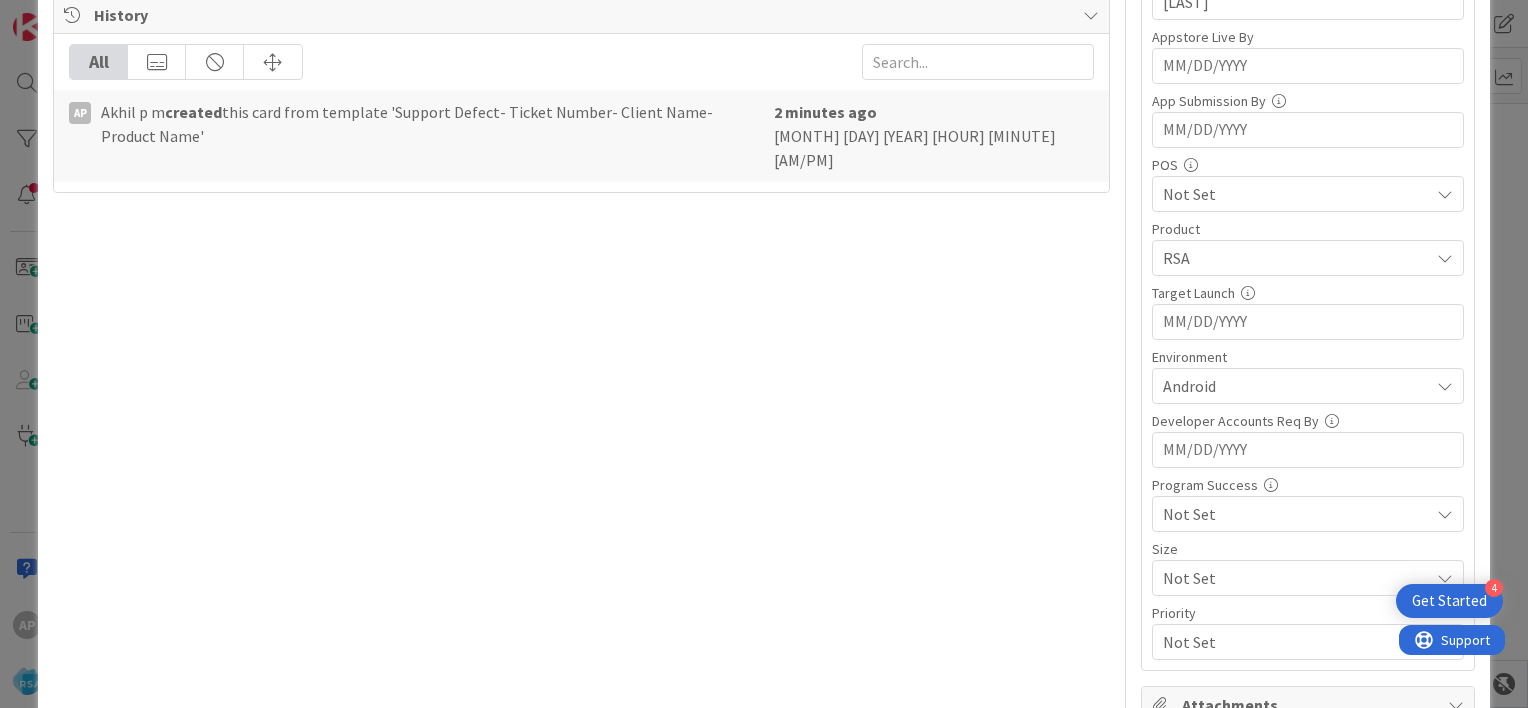 scroll, scrollTop: 0, scrollLeft: 0, axis: both 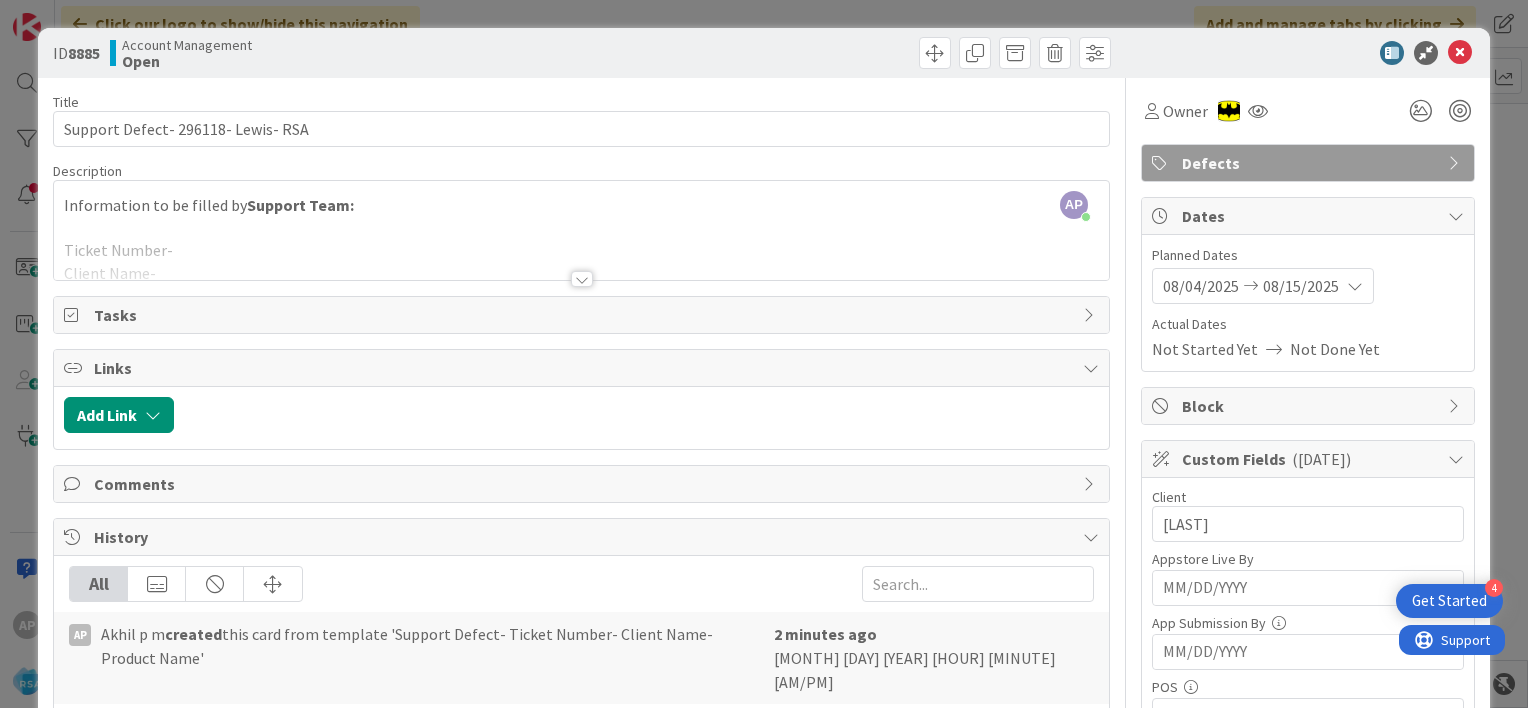 click at bounding box center (582, 279) 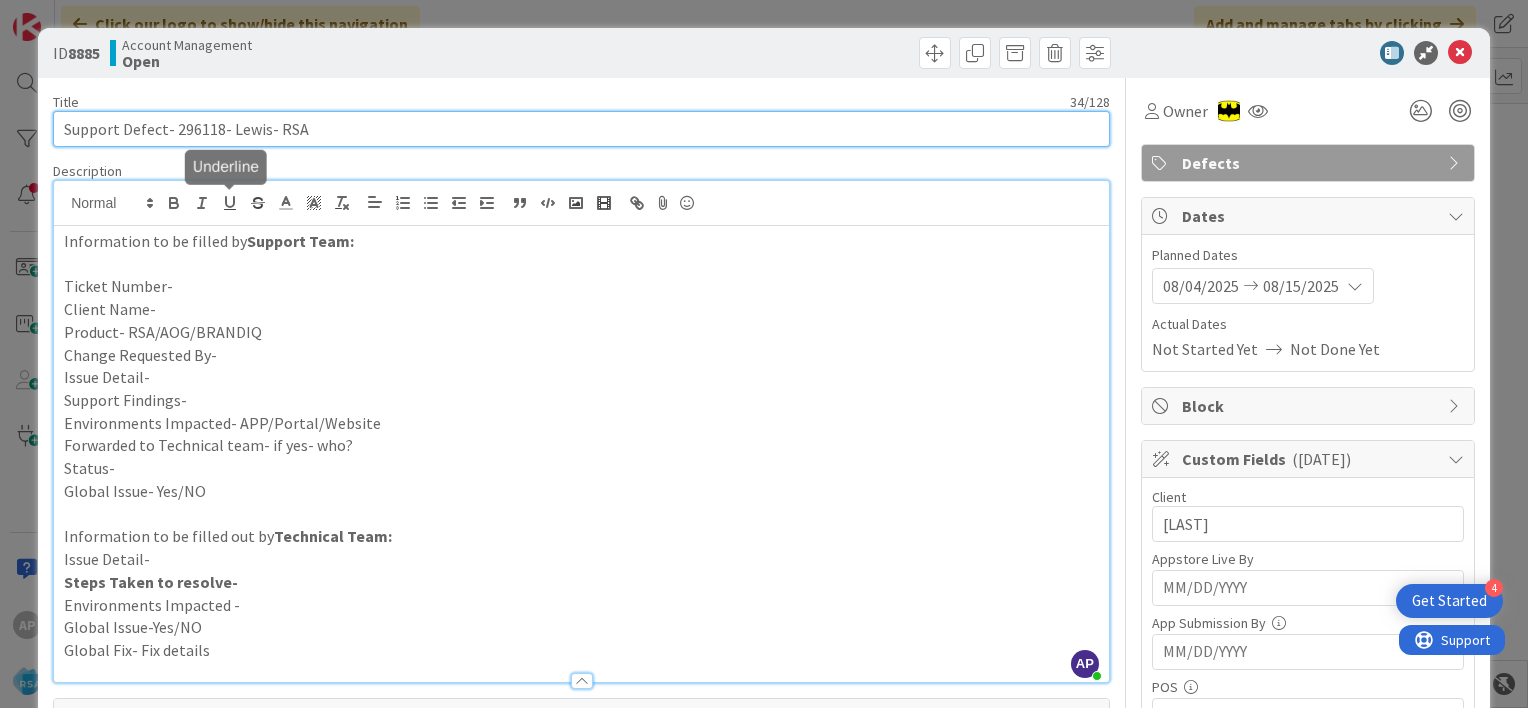click on "Support Defect- 296118- Lewis- RSA" at bounding box center (581, 129) 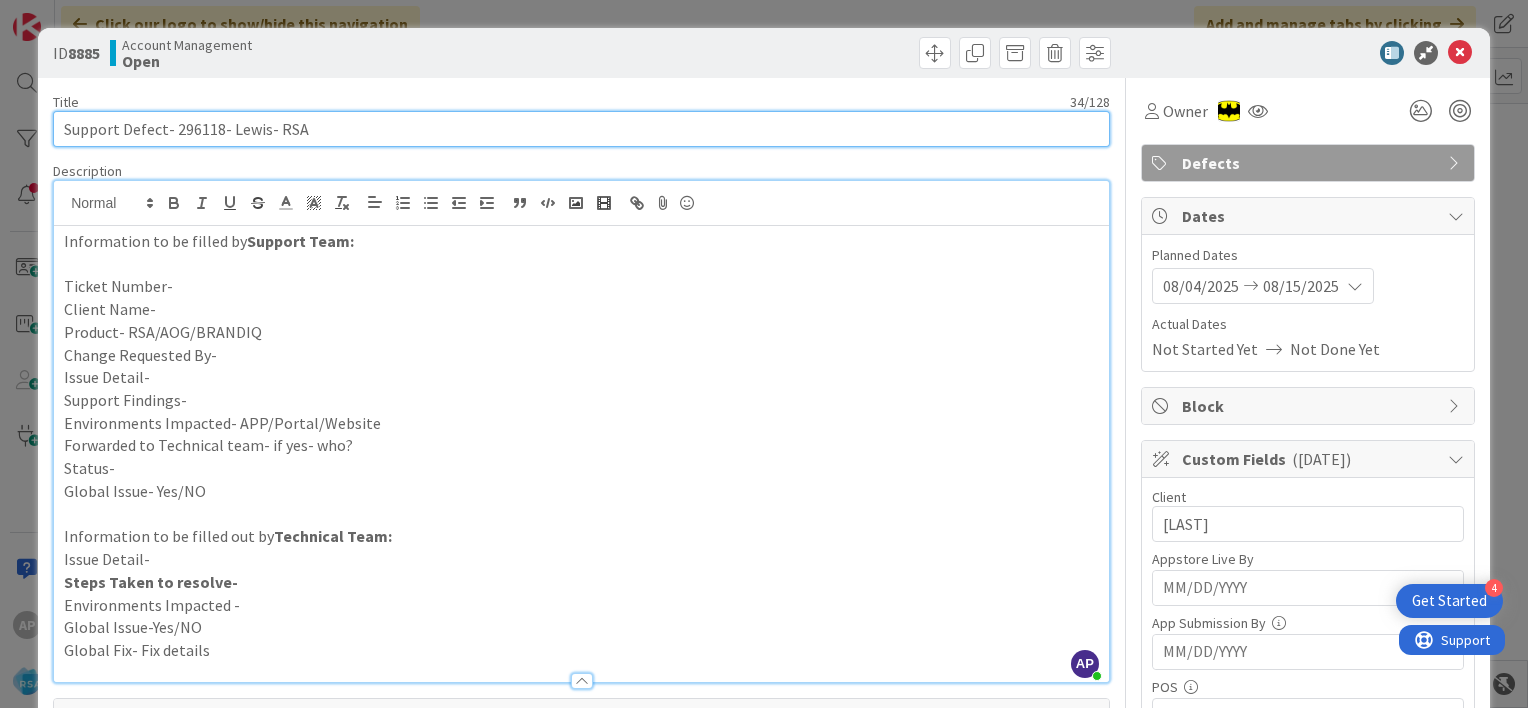 click on "Support Defect- 296118- Lewis- RSA" at bounding box center [581, 129] 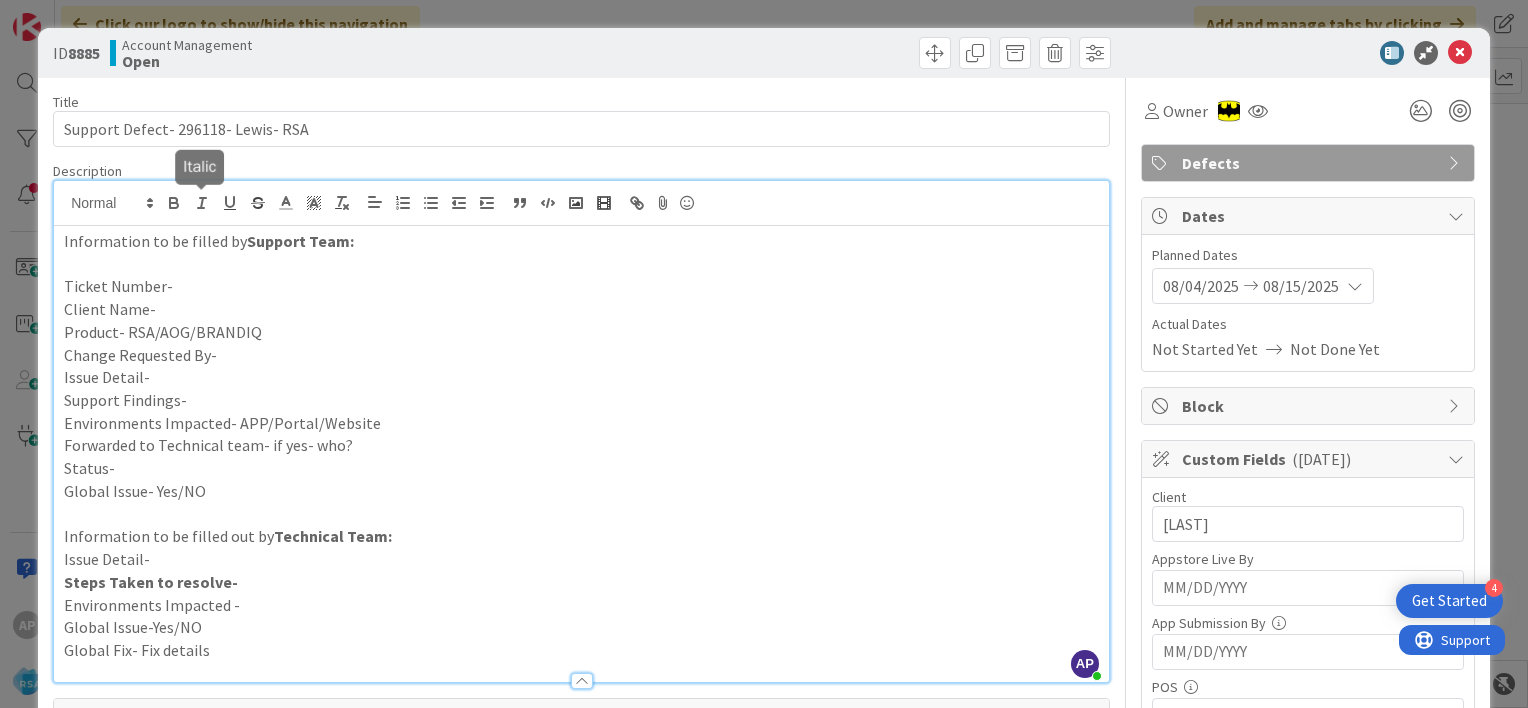 click on "Ticket Number-" at bounding box center [581, 286] 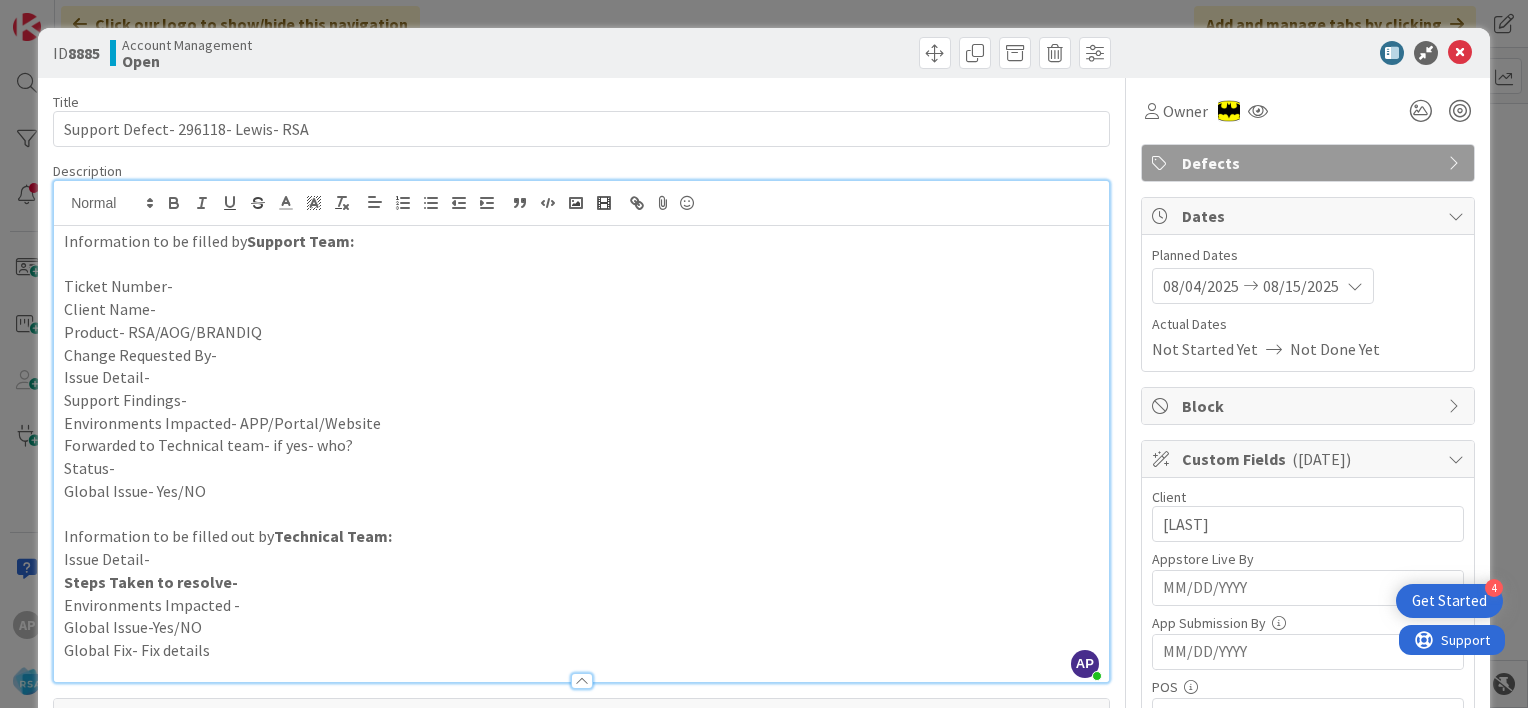 type 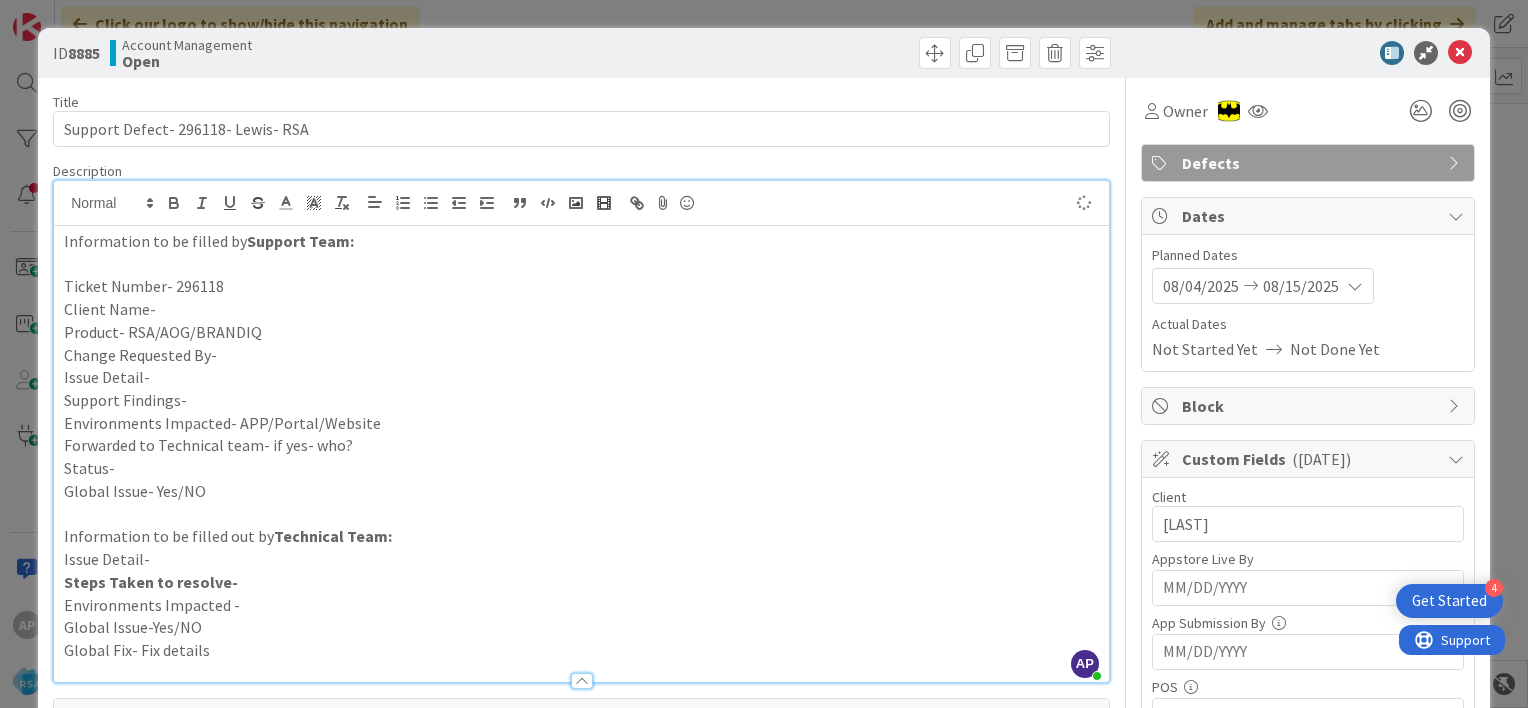 click on "Client Name-" at bounding box center [581, 309] 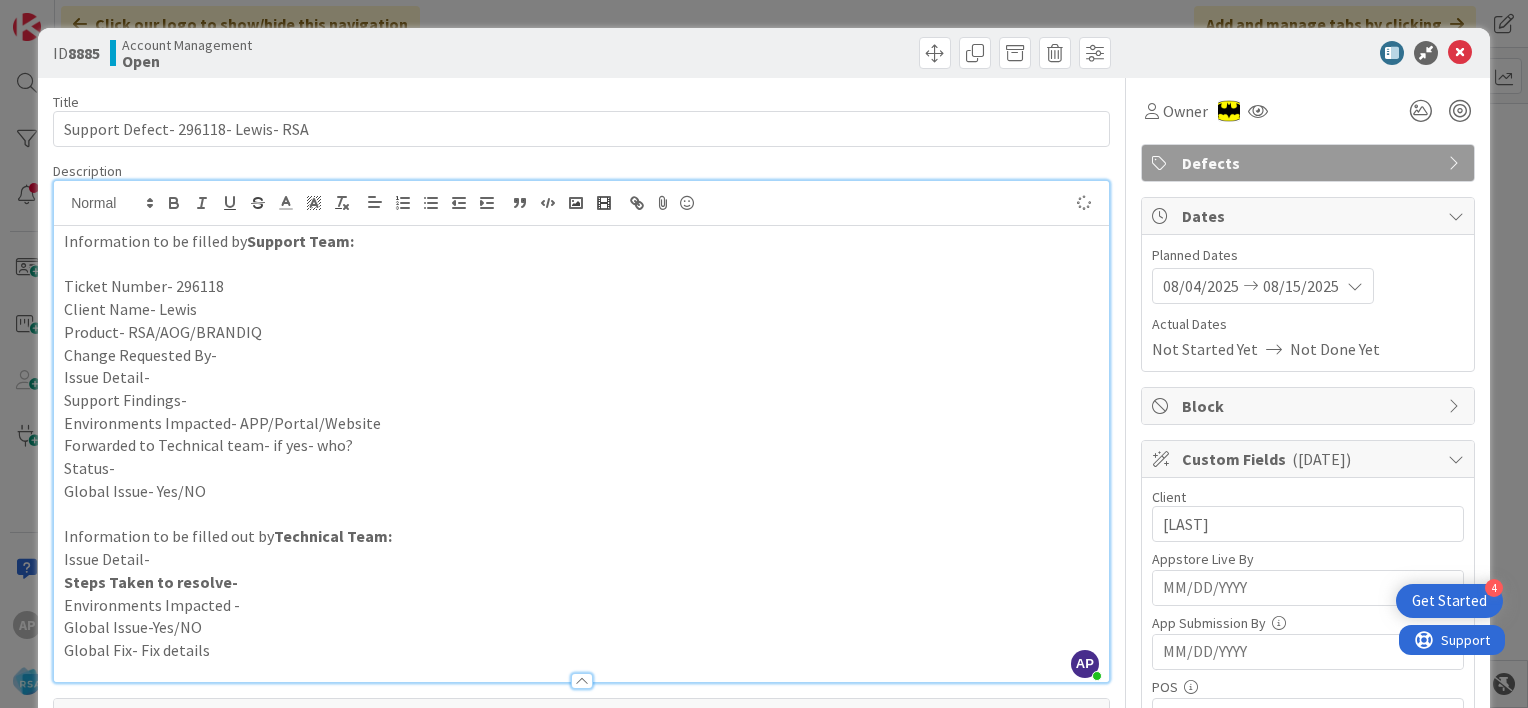 click on "Product- RSA/AOG/BRANDIQ" at bounding box center [581, 332] 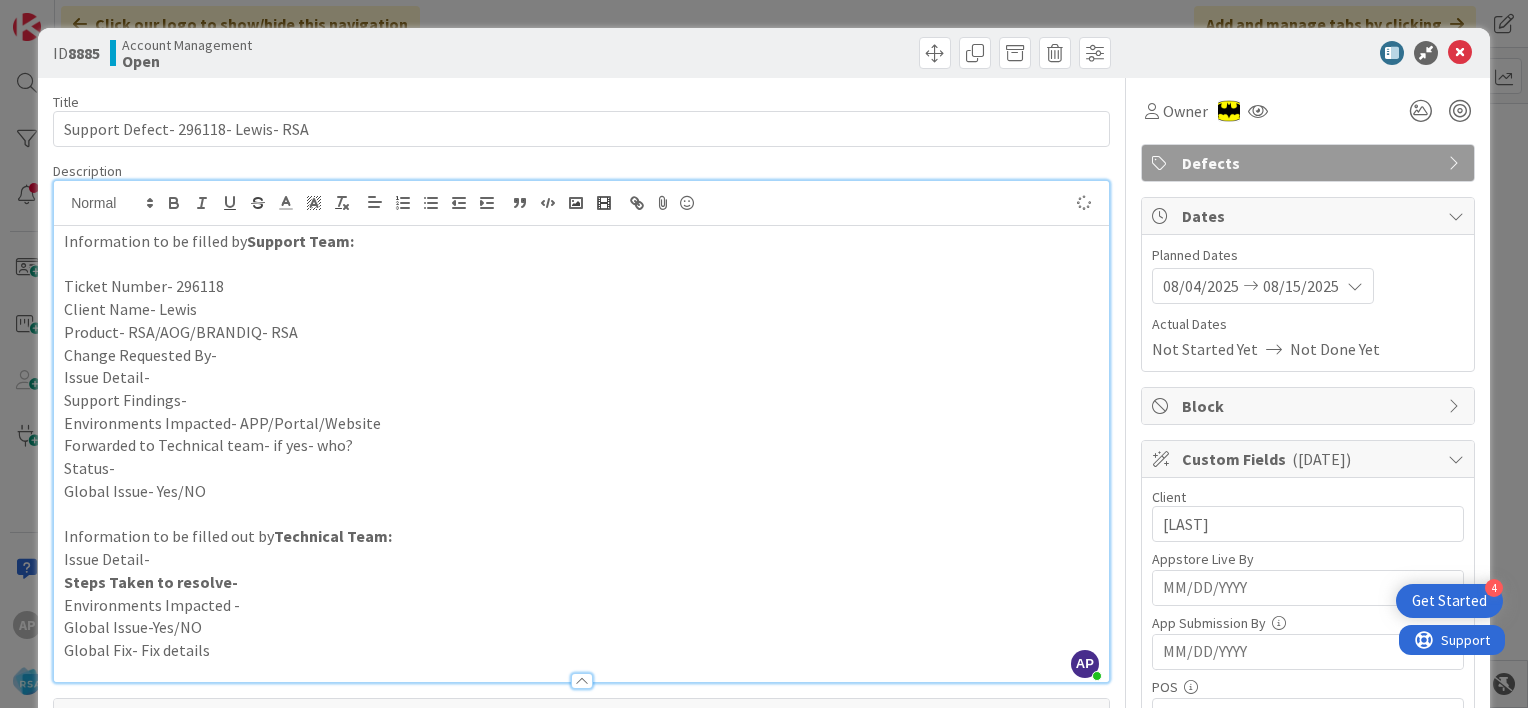 click on "Change Requested By-" at bounding box center [581, 355] 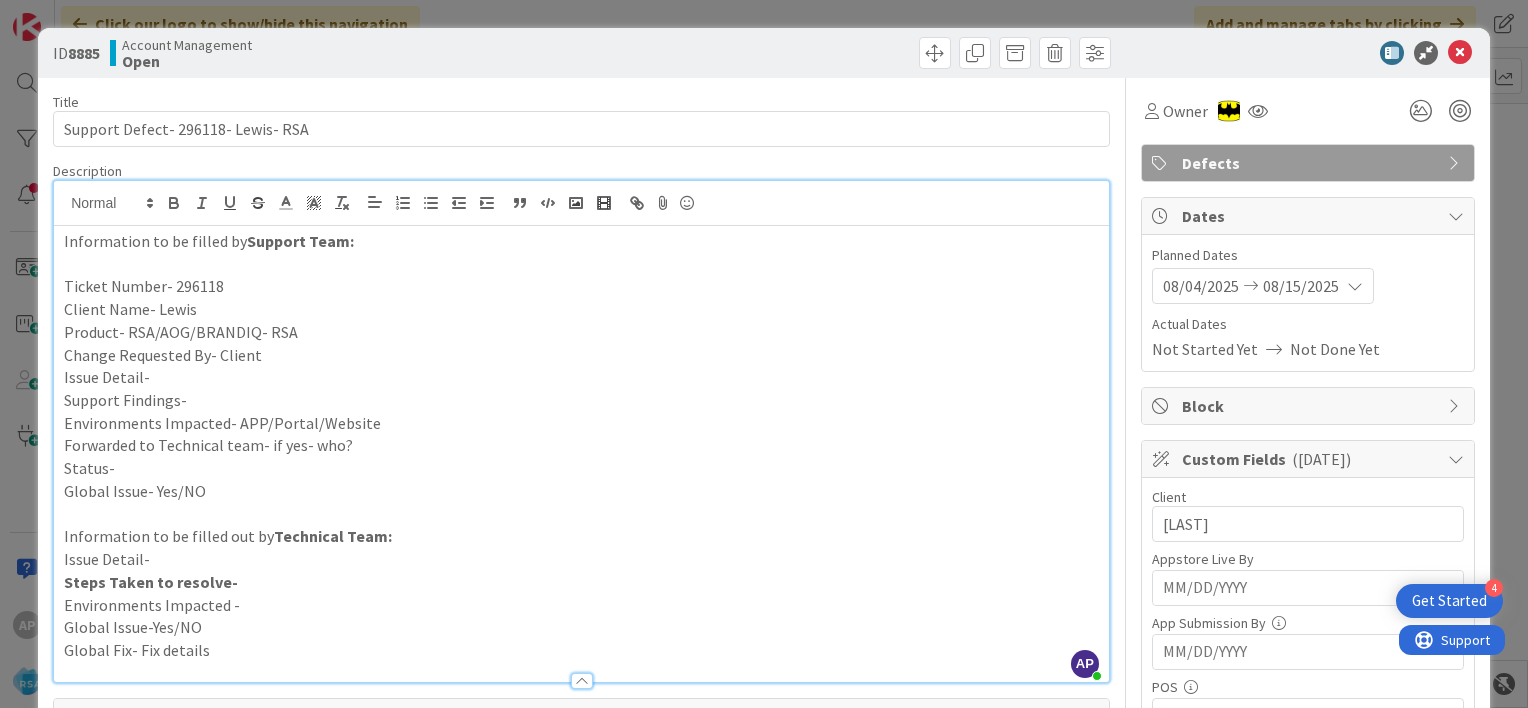 click on "Issue Detail-" at bounding box center (581, 377) 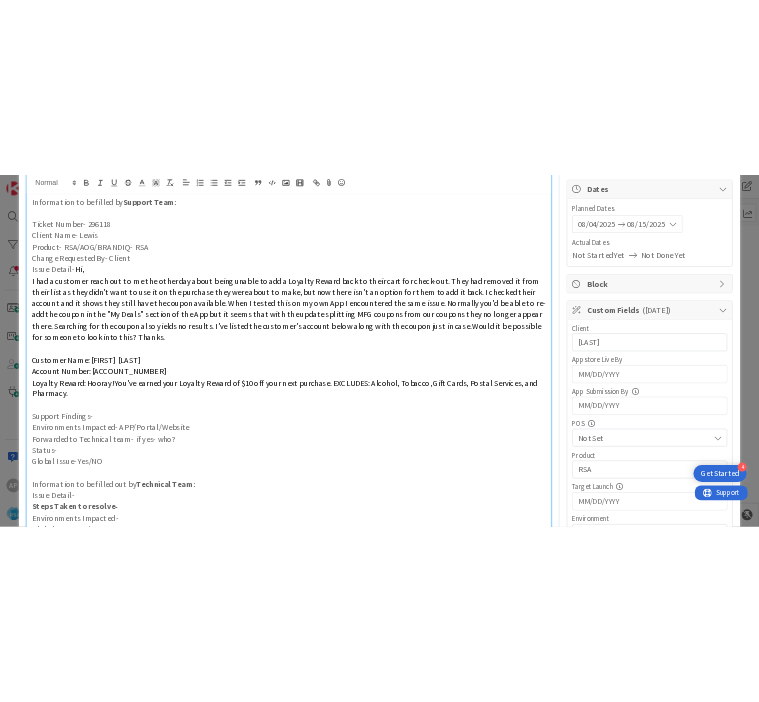 scroll, scrollTop: 0, scrollLeft: 0, axis: both 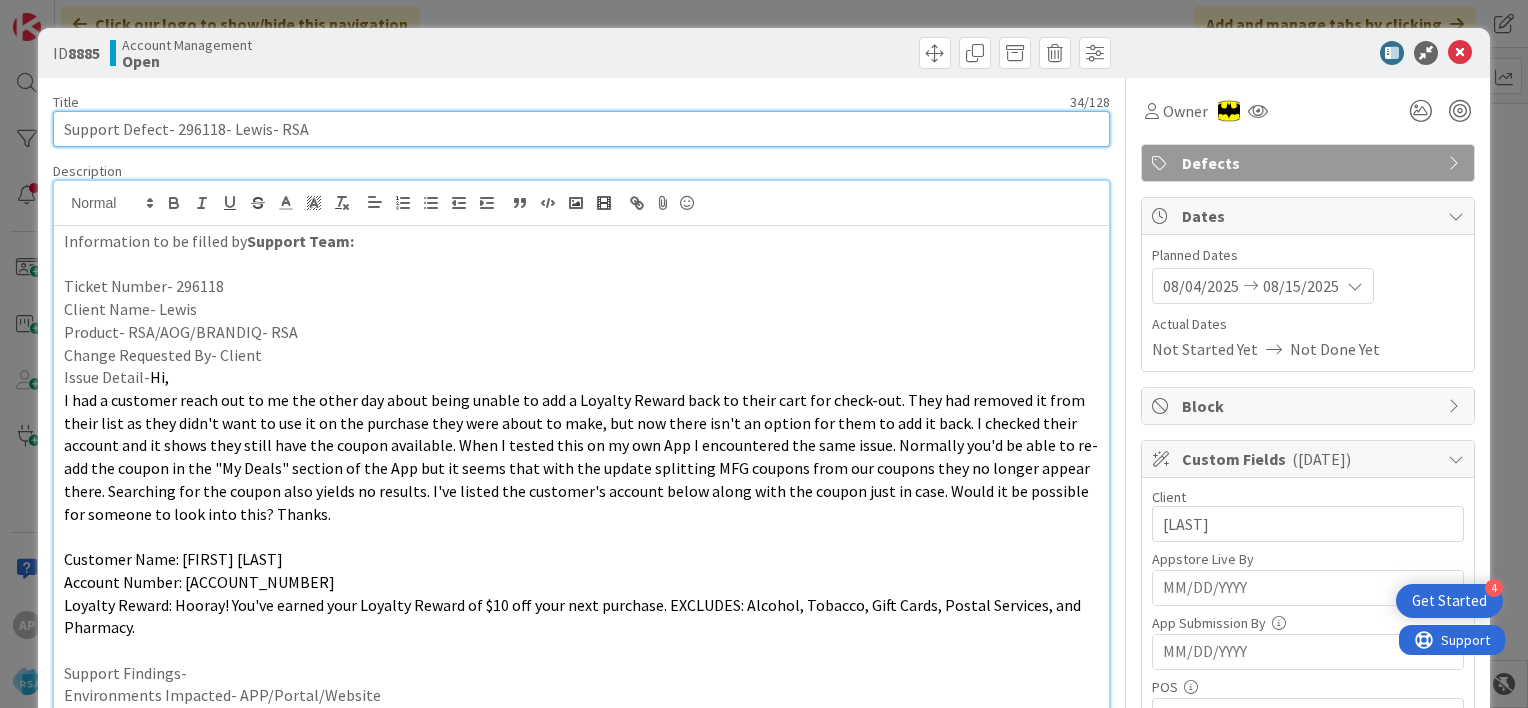 drag, startPoint x: 172, startPoint y: 125, endPoint x: 274, endPoint y: 130, distance: 102.122475 